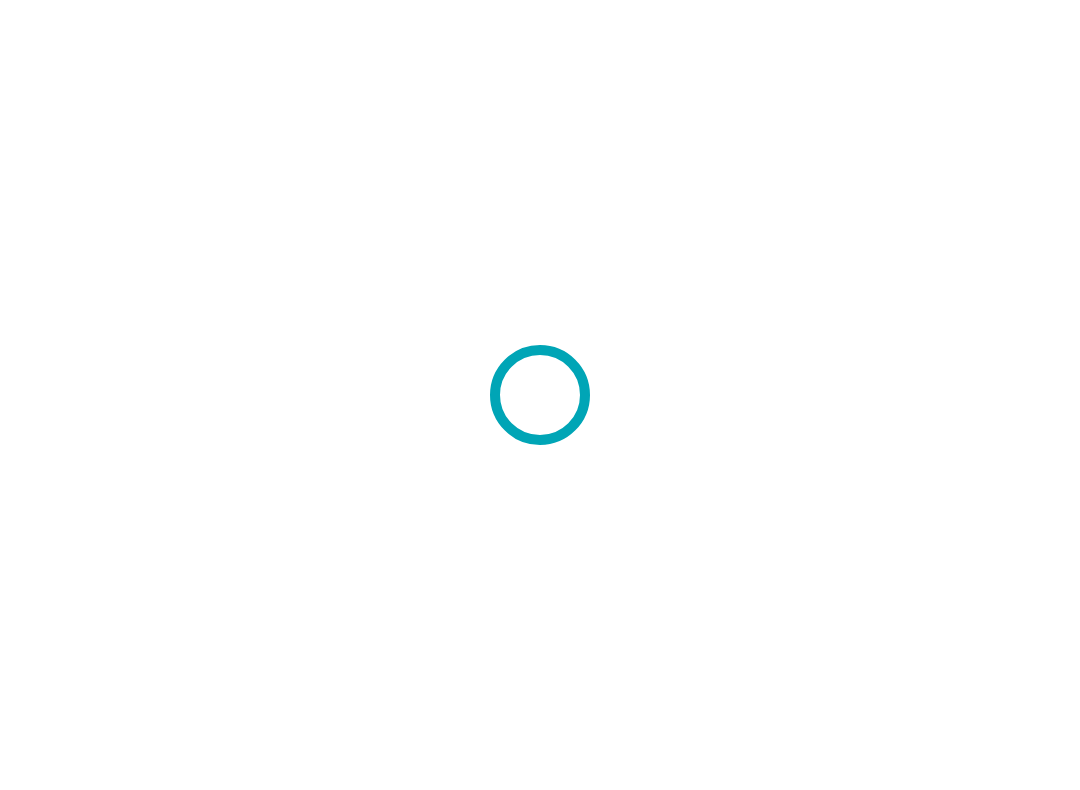 scroll, scrollTop: 0, scrollLeft: 0, axis: both 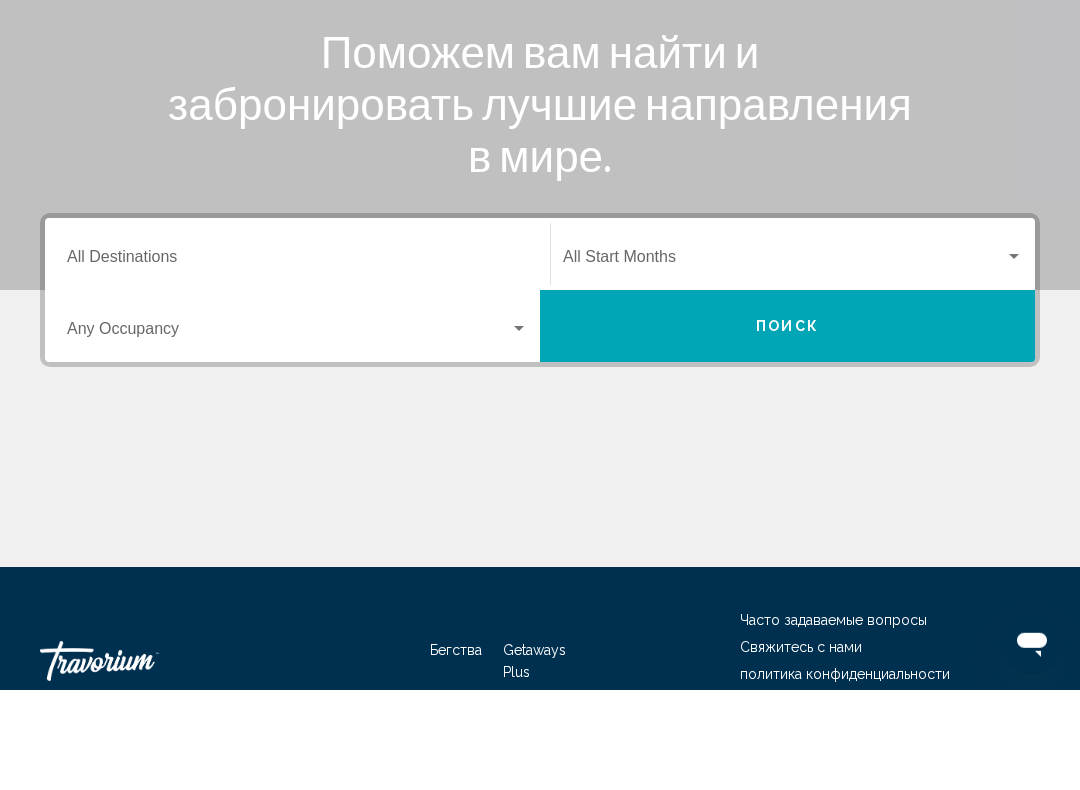 click at bounding box center [1014, 357] 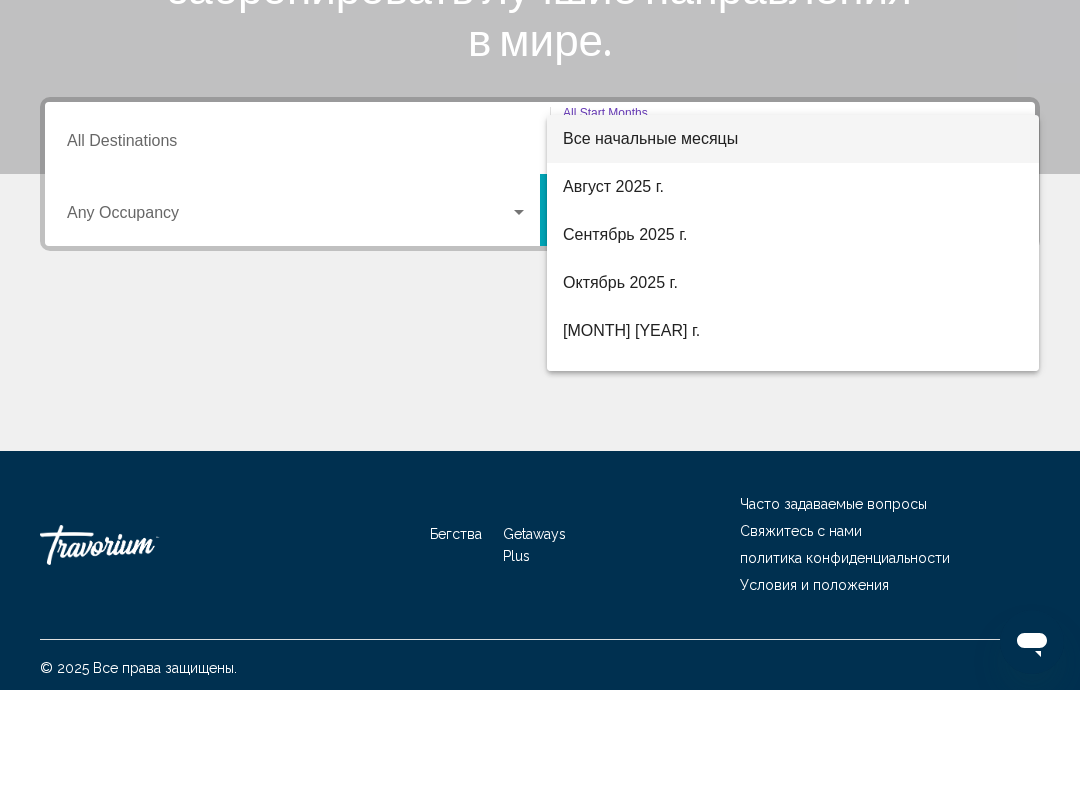 scroll, scrollTop: 332, scrollLeft: 0, axis: vertical 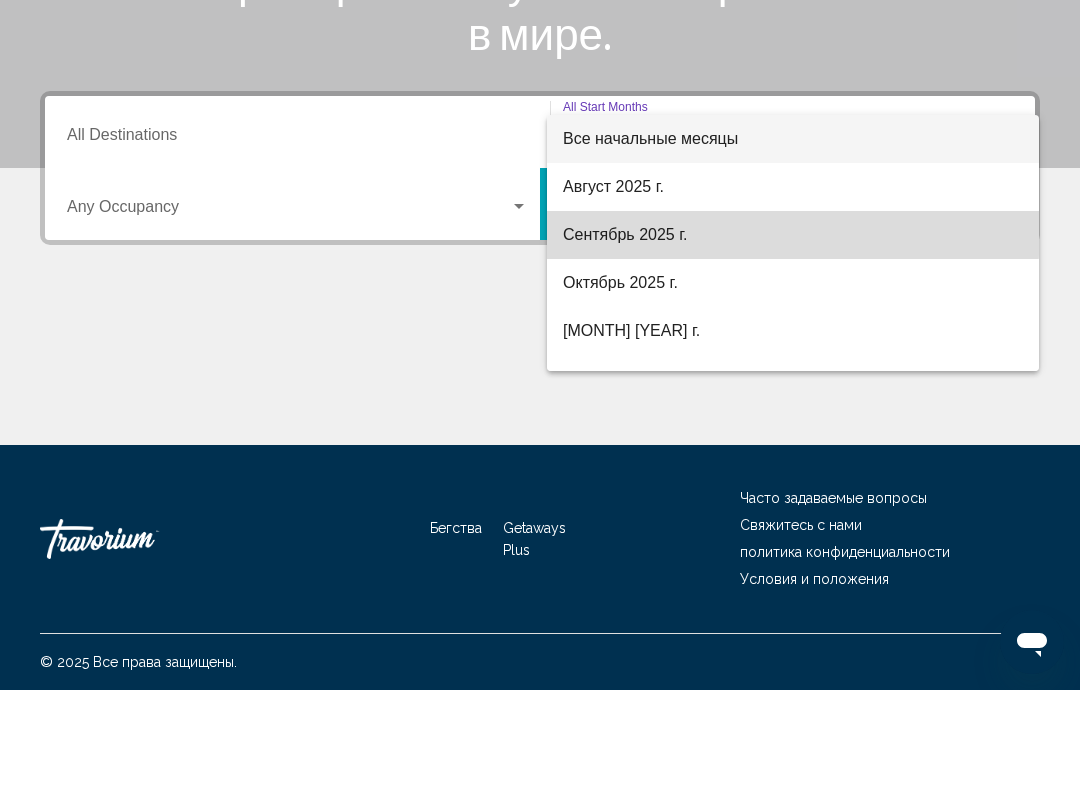 click on "Сентябрь 2025 г." at bounding box center (625, 334) 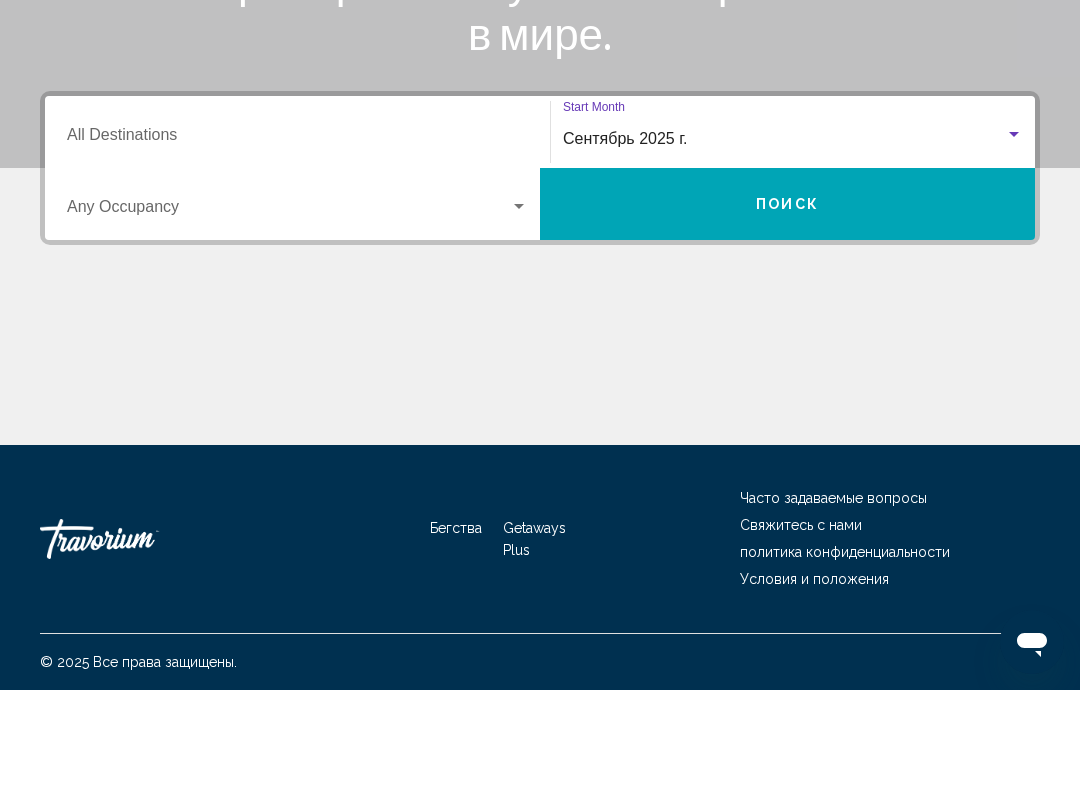 click at bounding box center (519, 307) 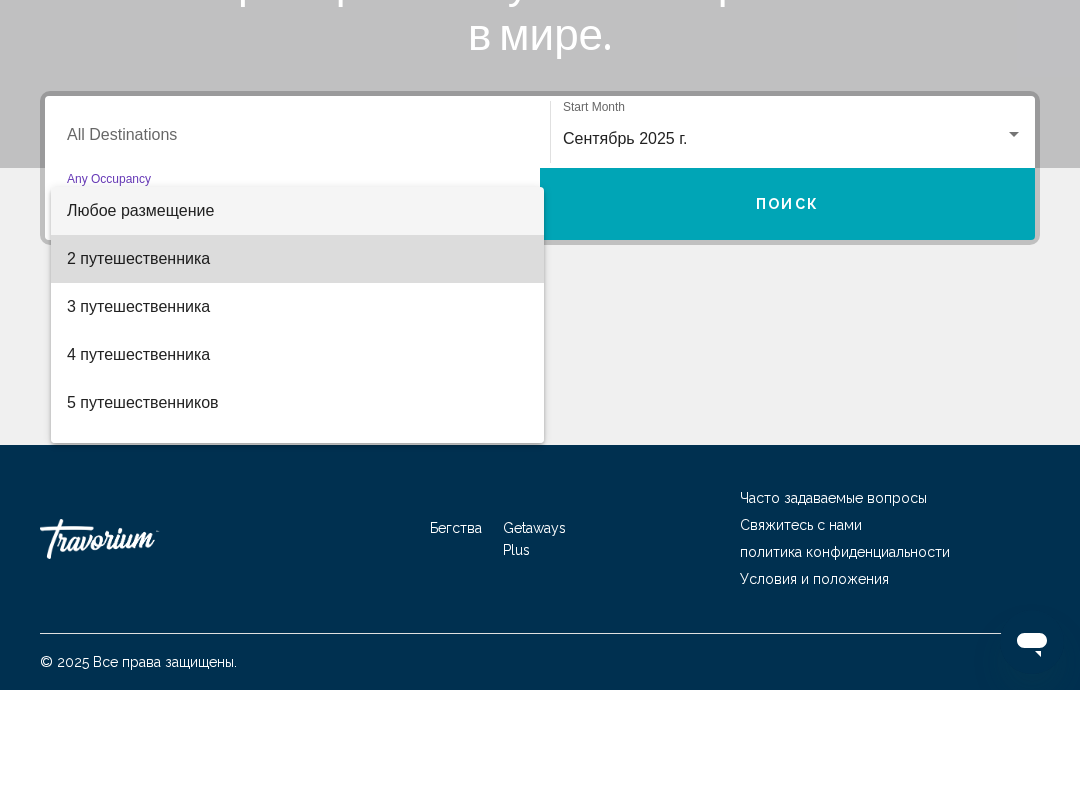 click on "2 путешественника" at bounding box center (138, 358) 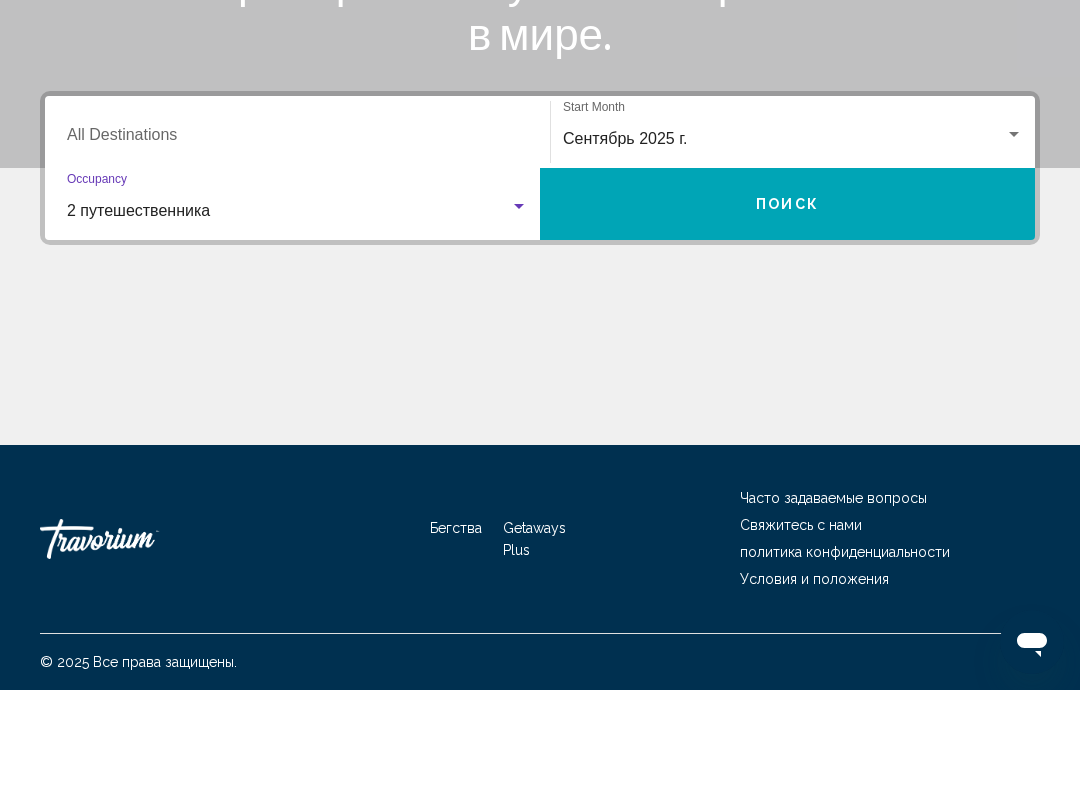 click on "Destination All Destinations" at bounding box center (297, 239) 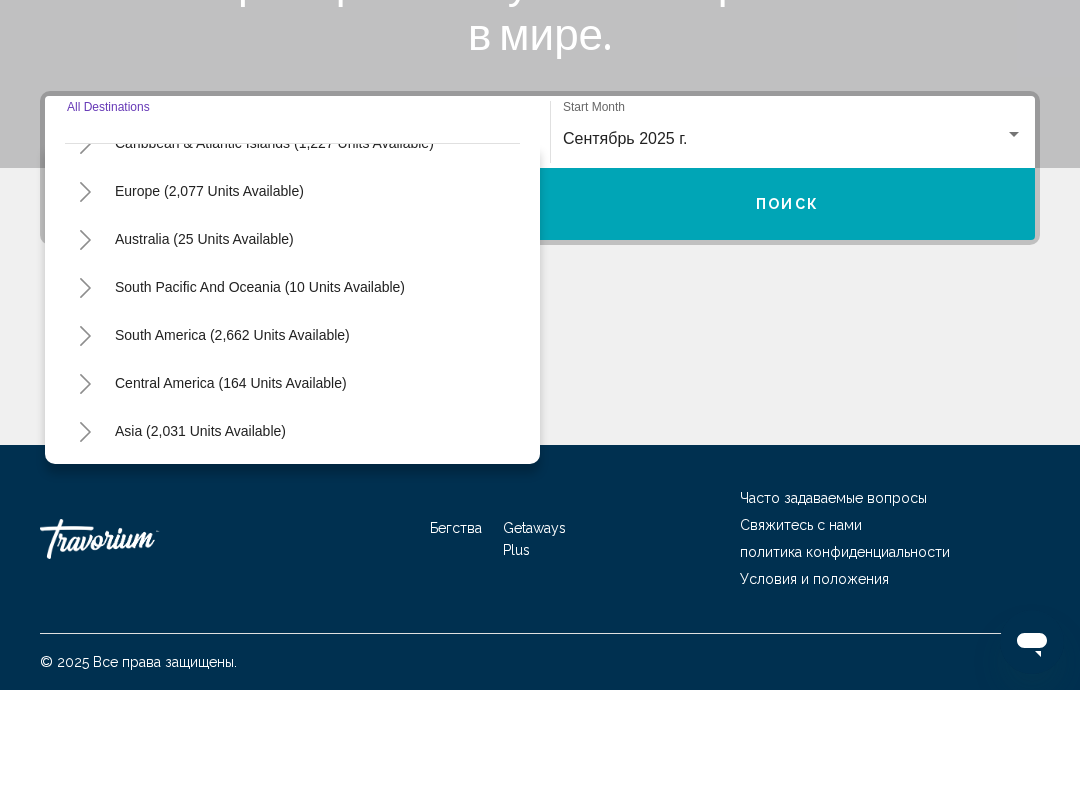 scroll, scrollTop: 225, scrollLeft: 0, axis: vertical 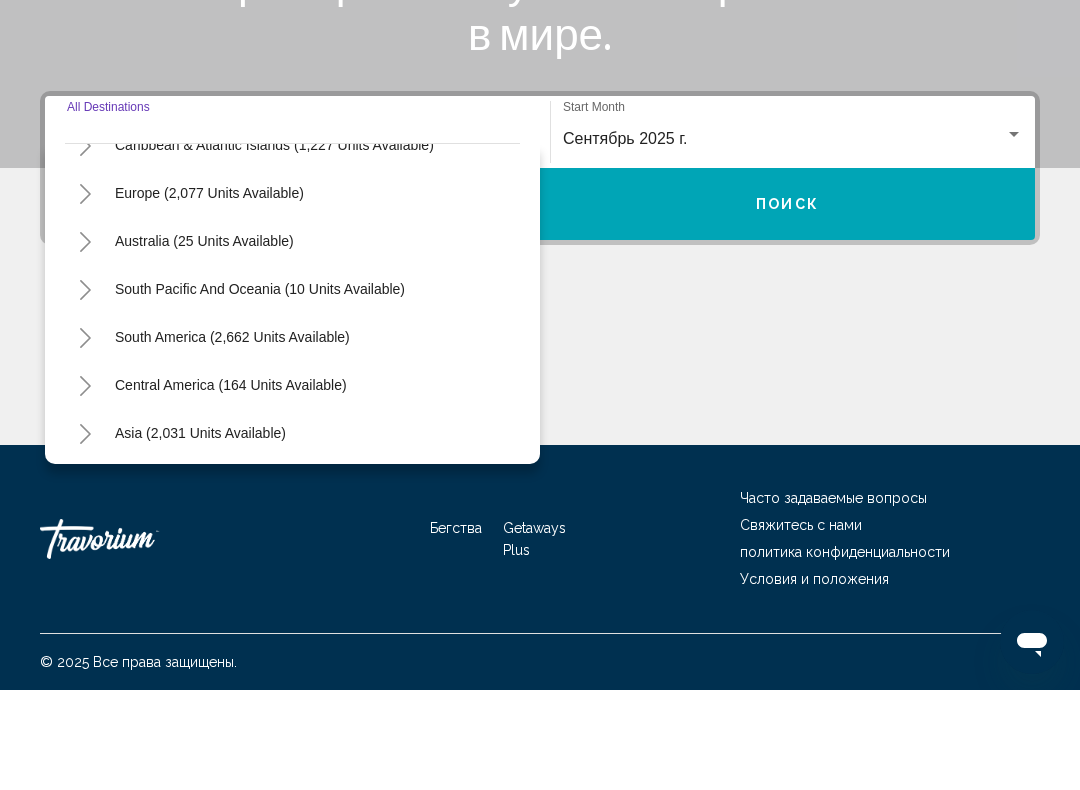 click on "Europe (2,077 units available)" at bounding box center [204, 341] 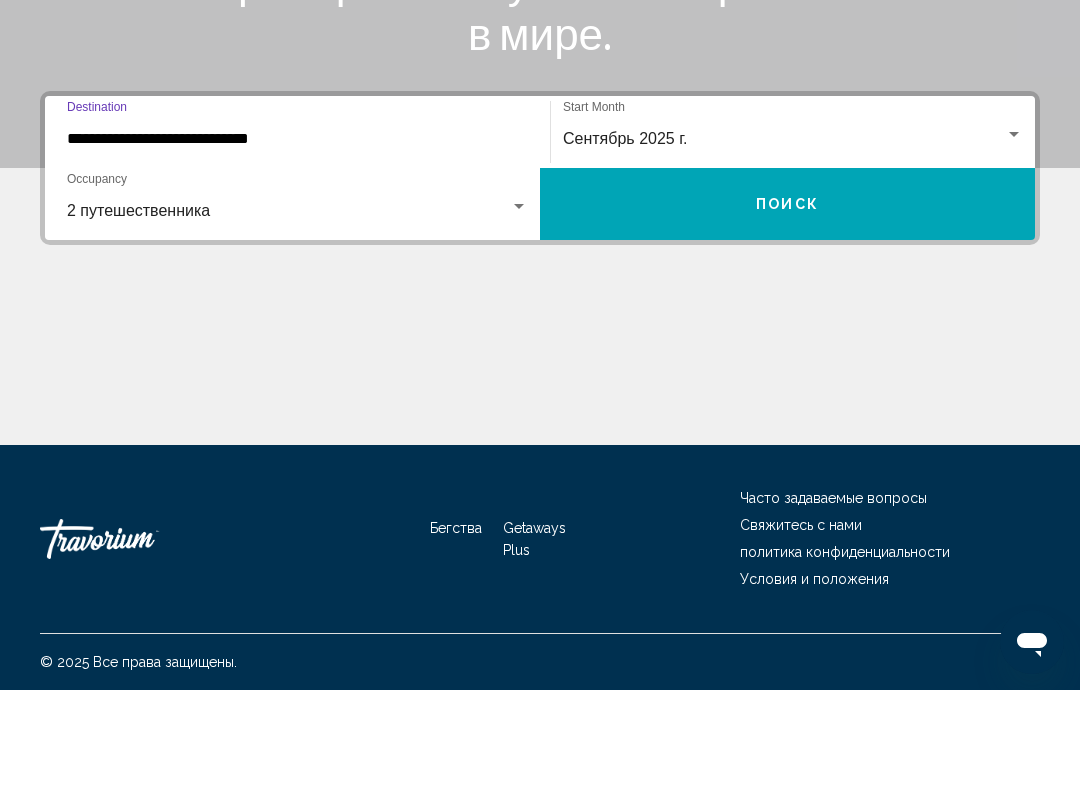 click on "Поиск" at bounding box center (787, 304) 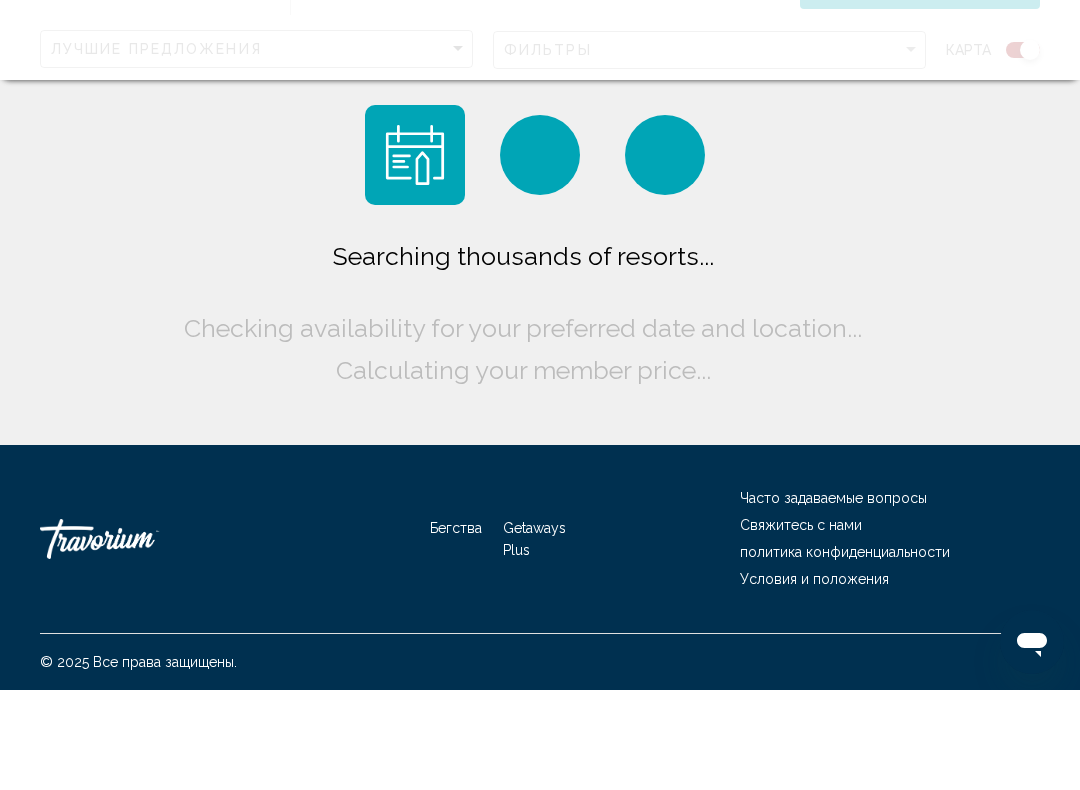 scroll, scrollTop: 0, scrollLeft: 0, axis: both 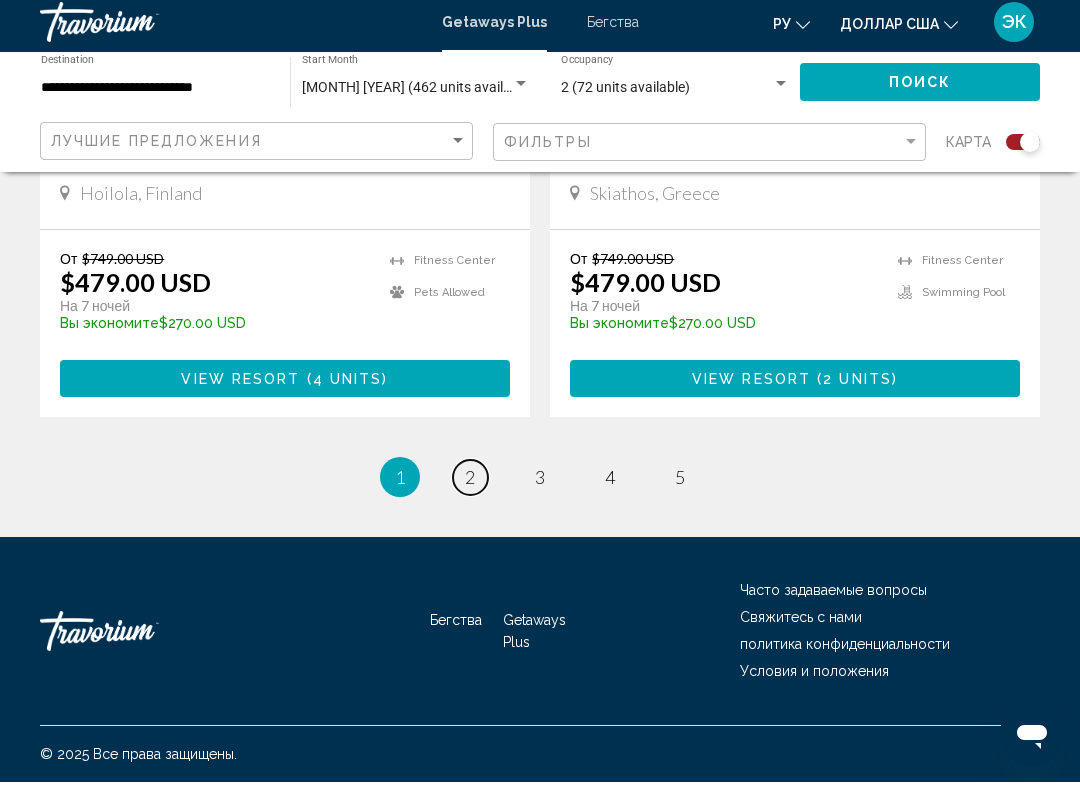 click on "page  2" at bounding box center (470, 485) 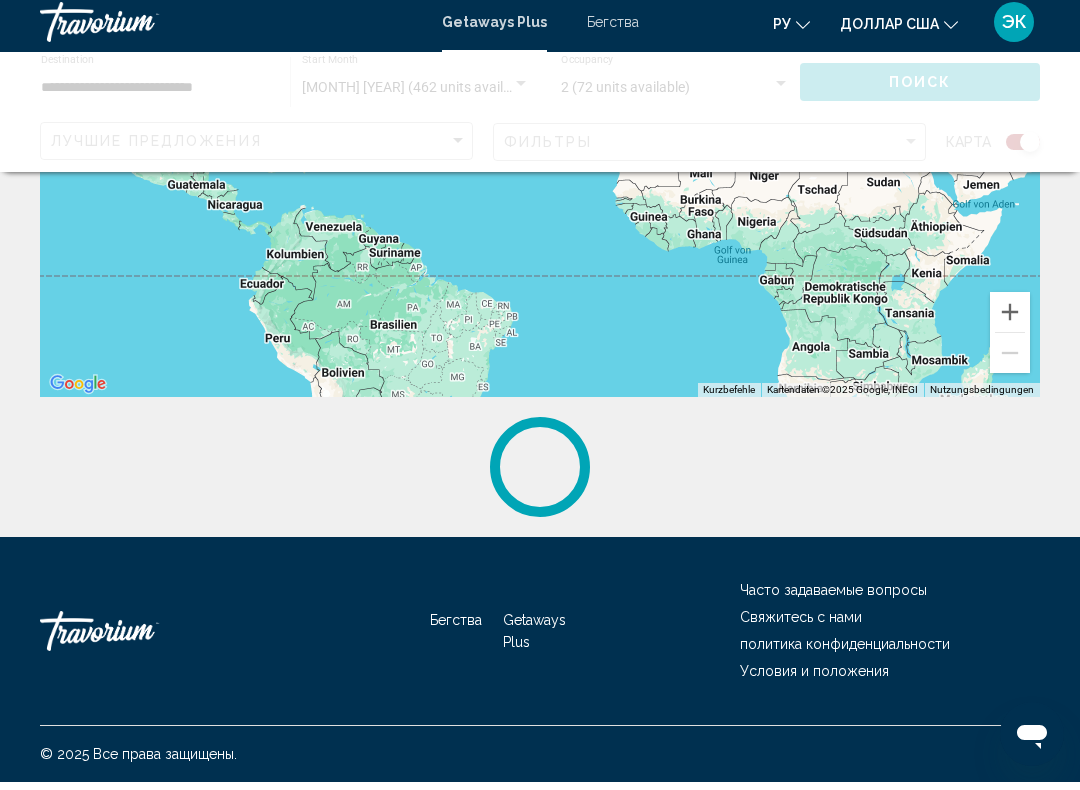 scroll, scrollTop: 0, scrollLeft: 0, axis: both 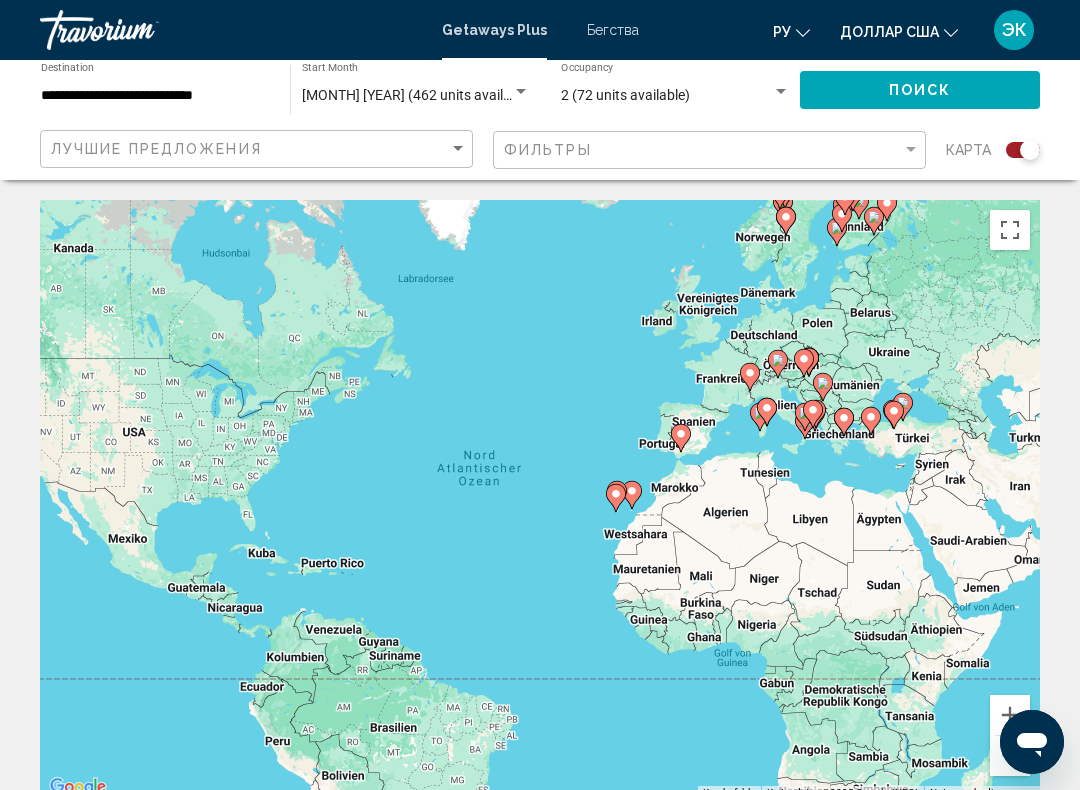 click 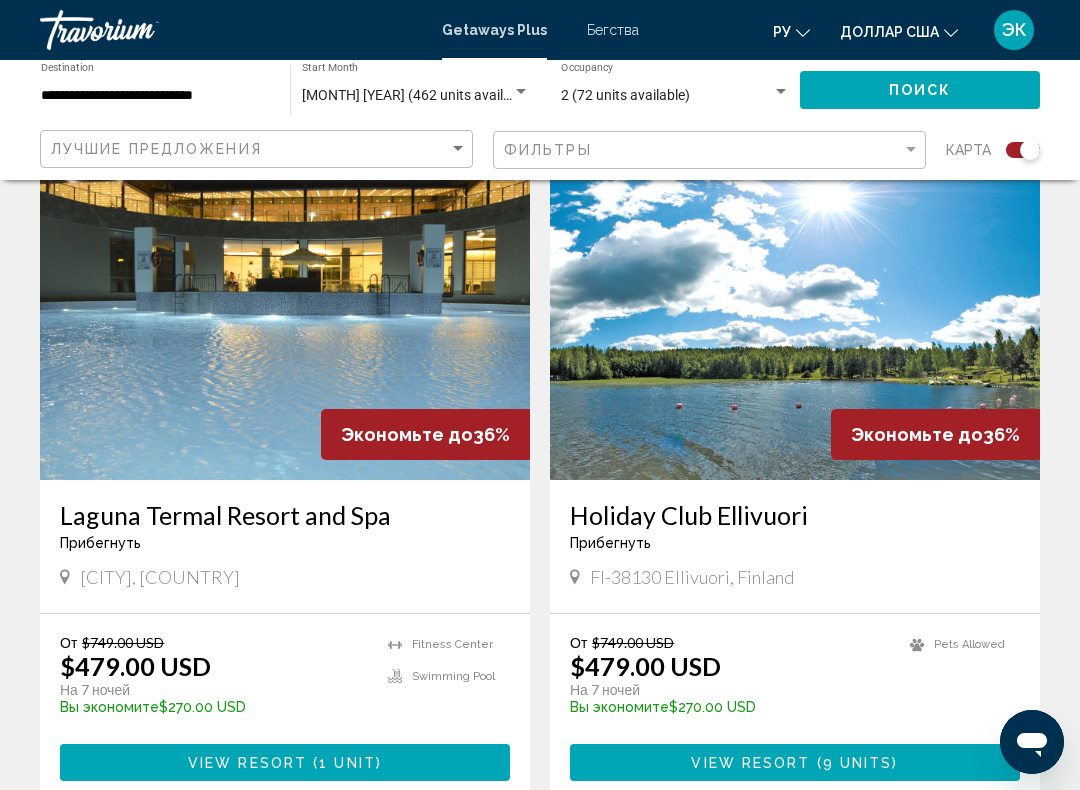 scroll, scrollTop: 2068, scrollLeft: 0, axis: vertical 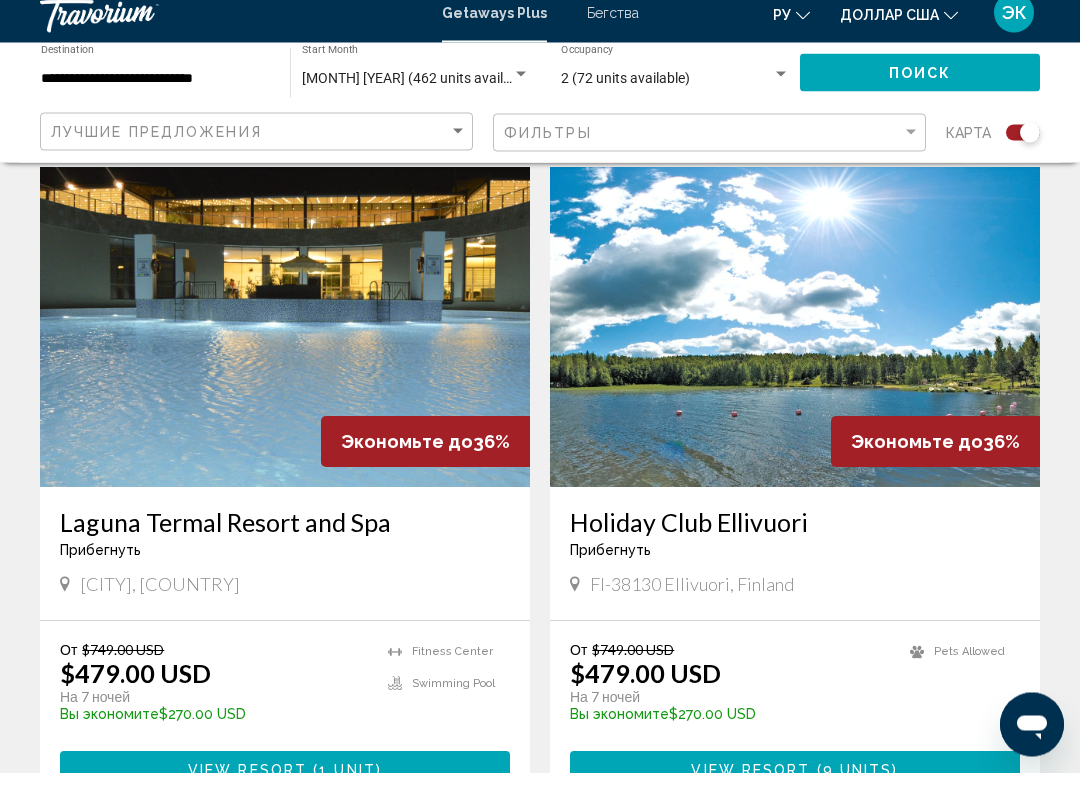 click at bounding box center (285, 345) 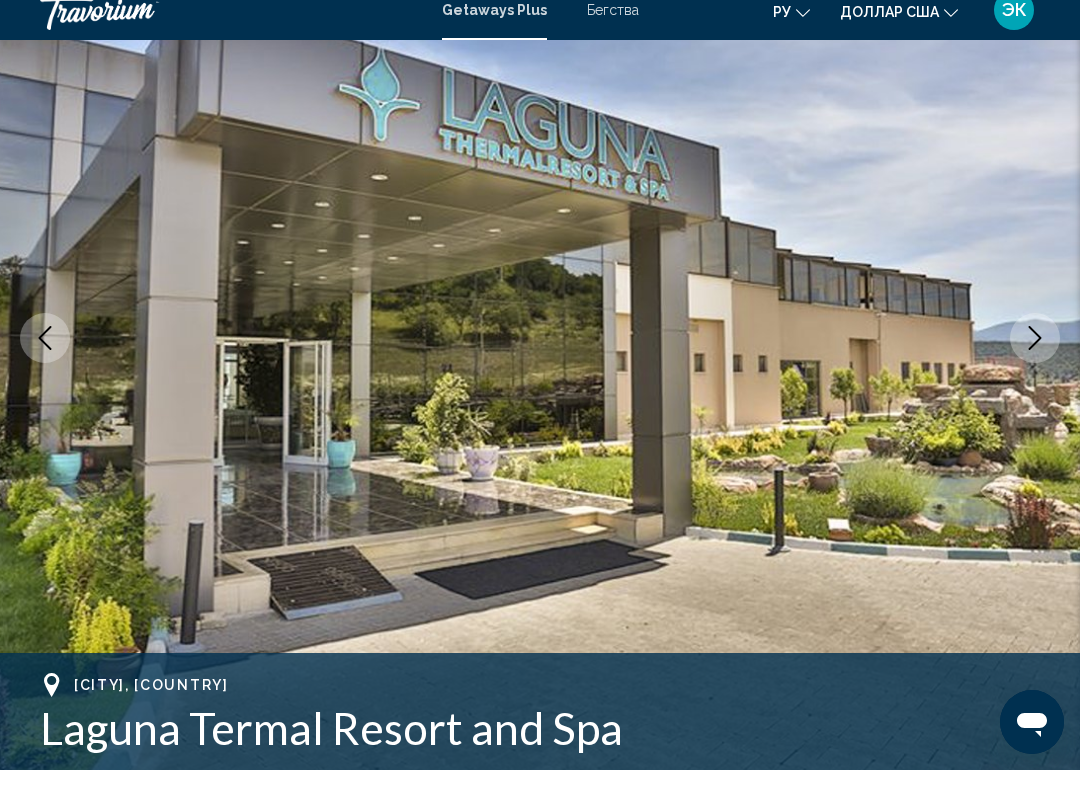 scroll, scrollTop: 217, scrollLeft: 0, axis: vertical 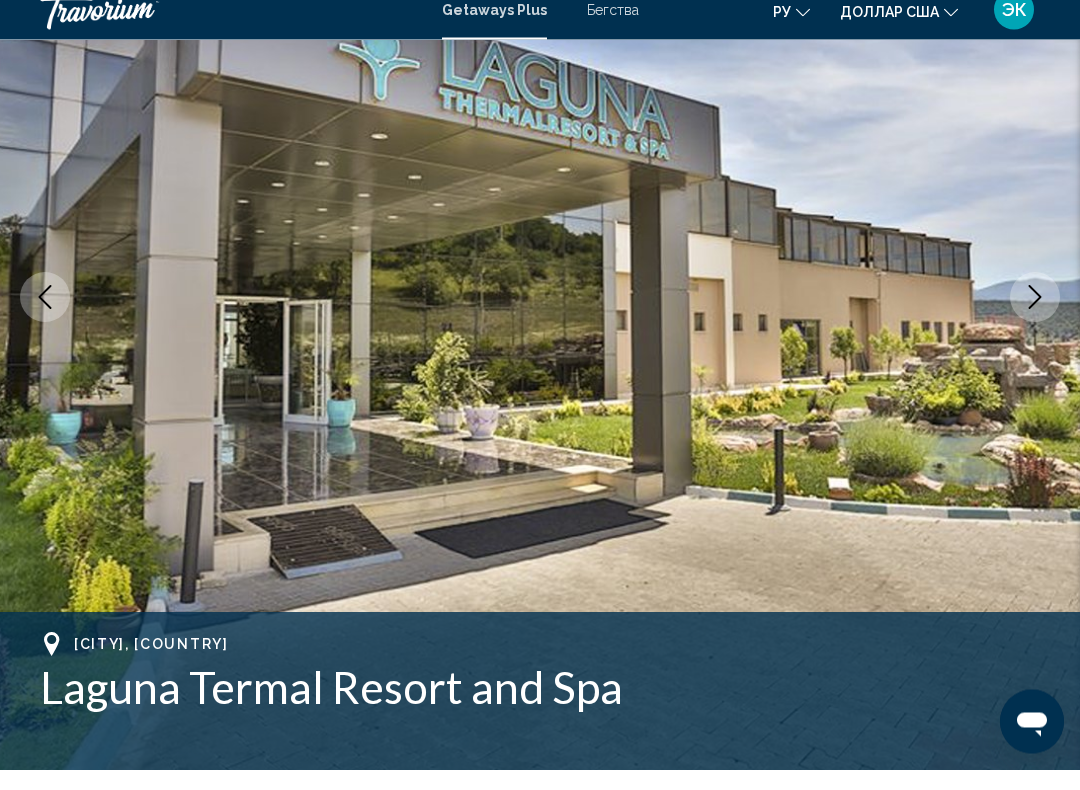 click 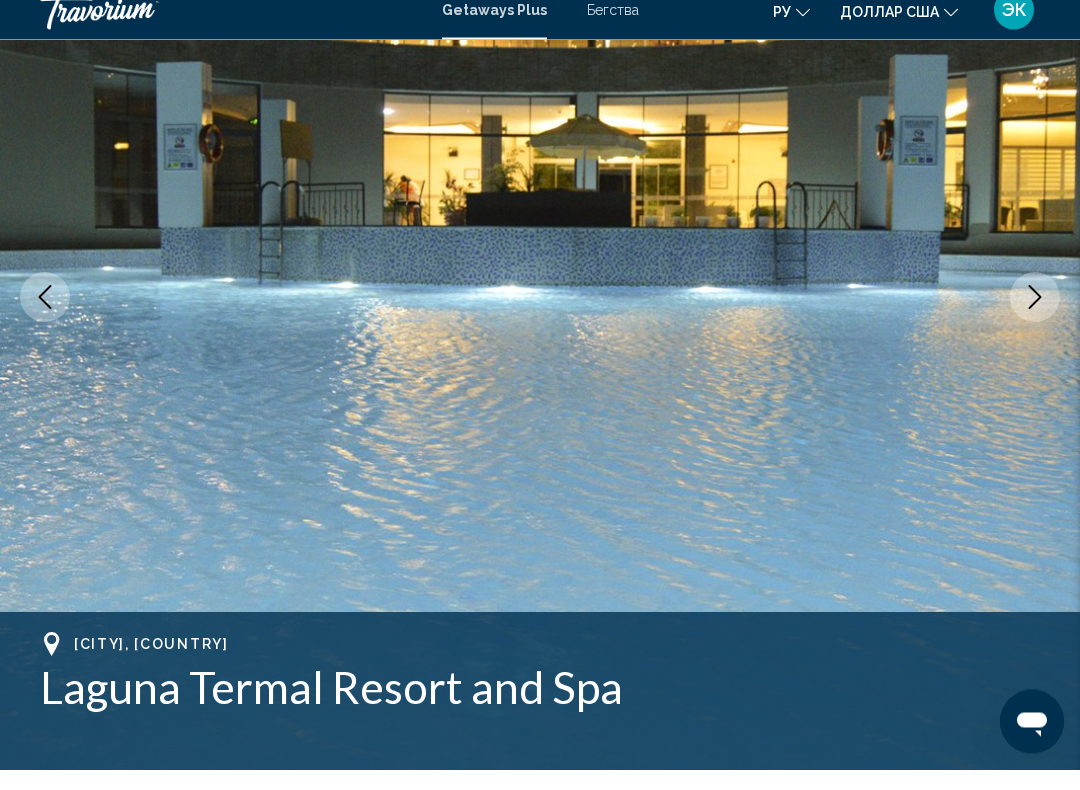 scroll, scrollTop: 218, scrollLeft: 0, axis: vertical 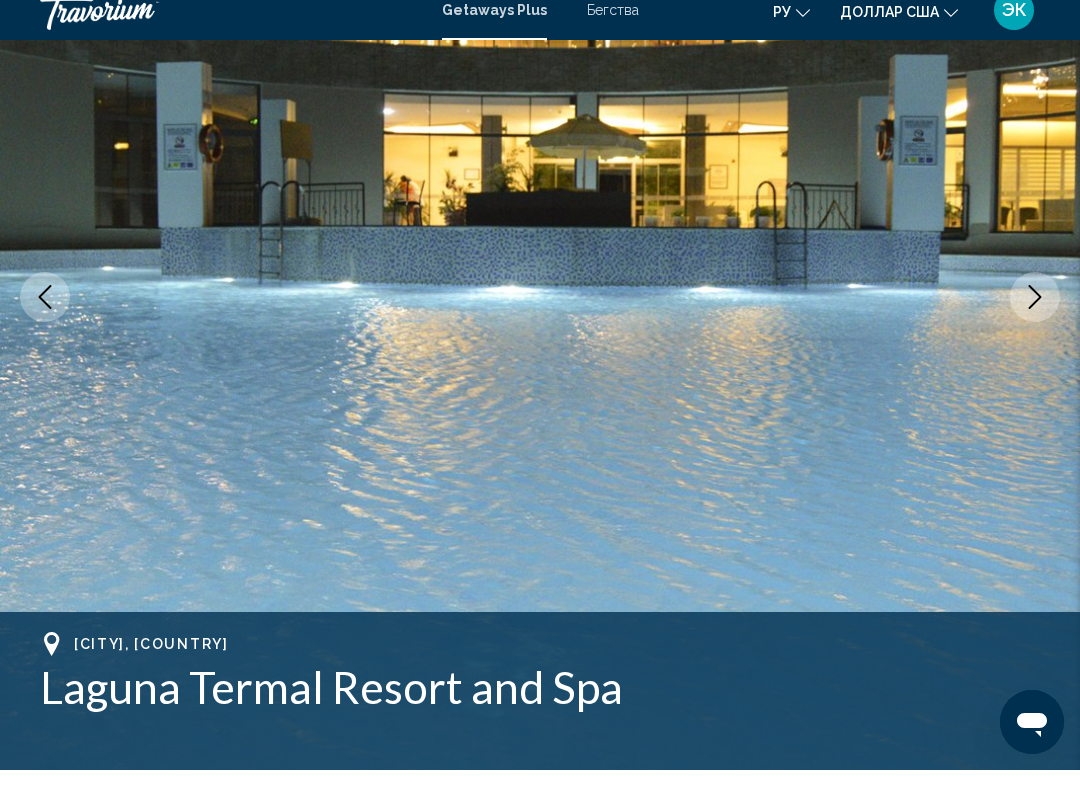 click at bounding box center [1035, 317] 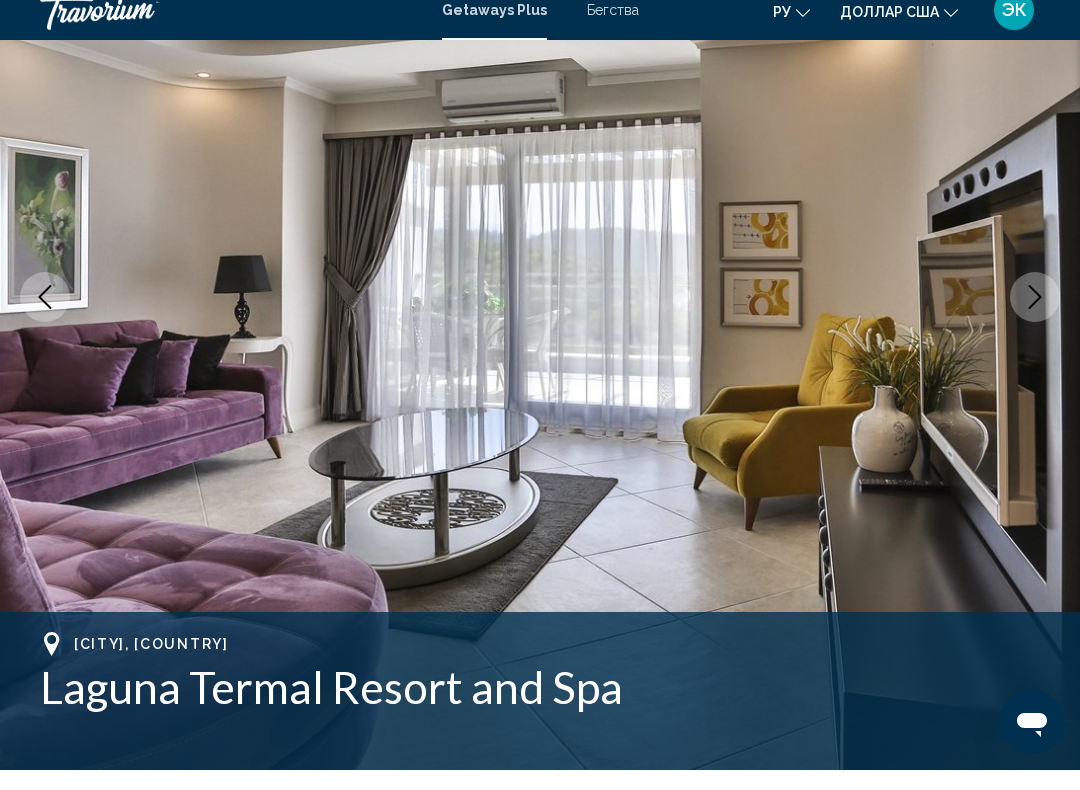 click 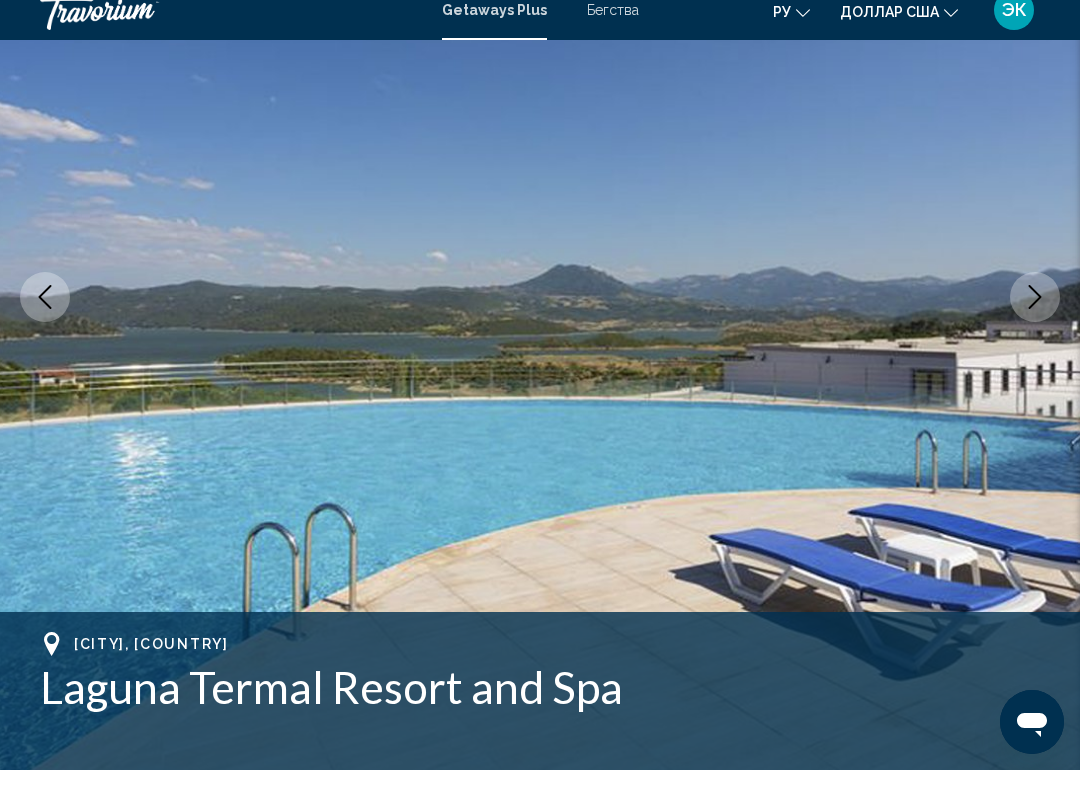 click at bounding box center (1035, 317) 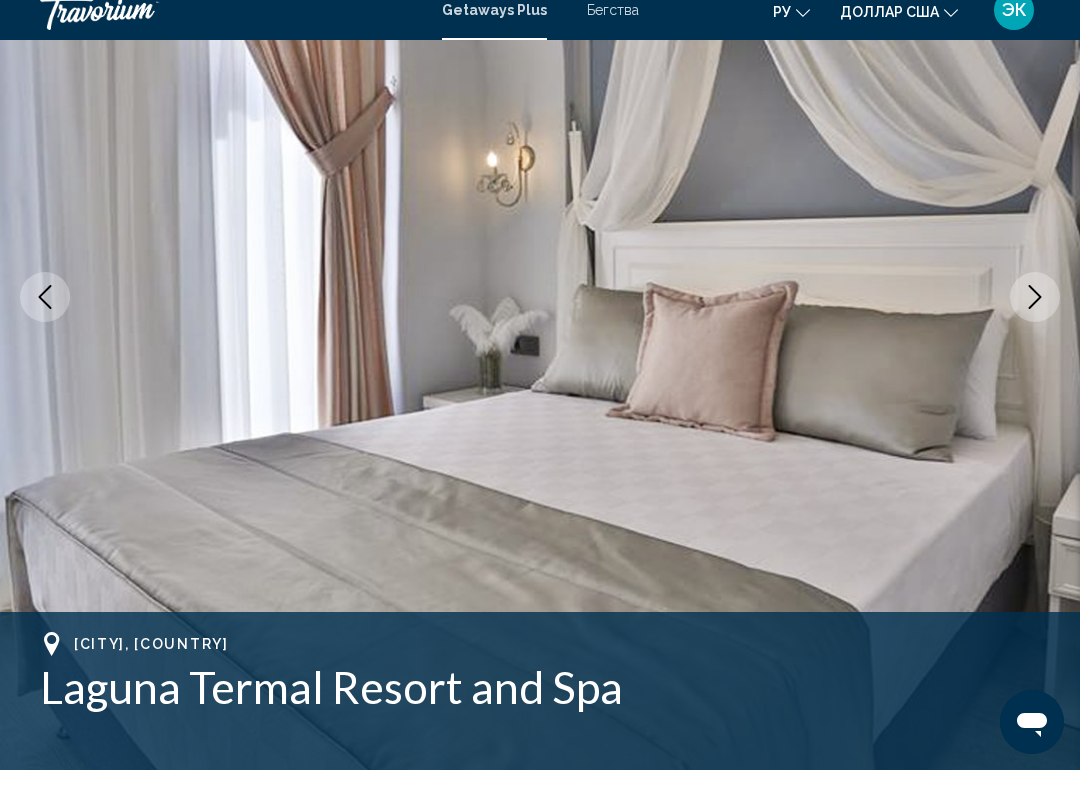 click 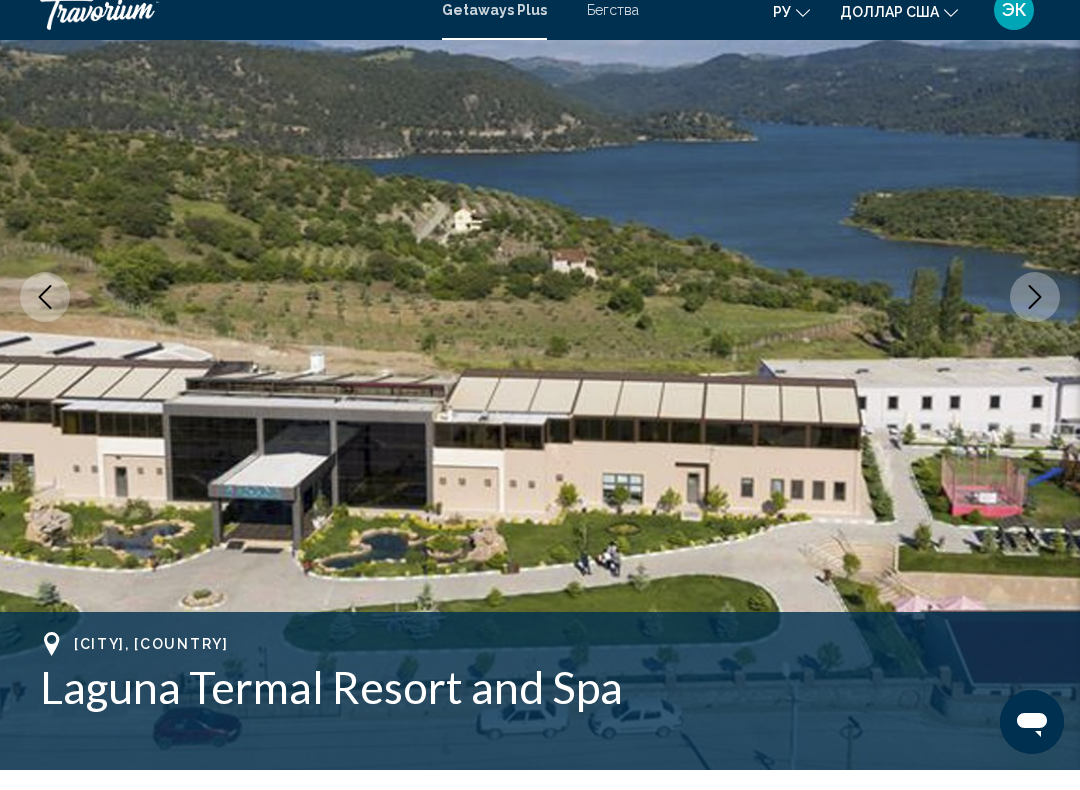 scroll, scrollTop: 217, scrollLeft: 0, axis: vertical 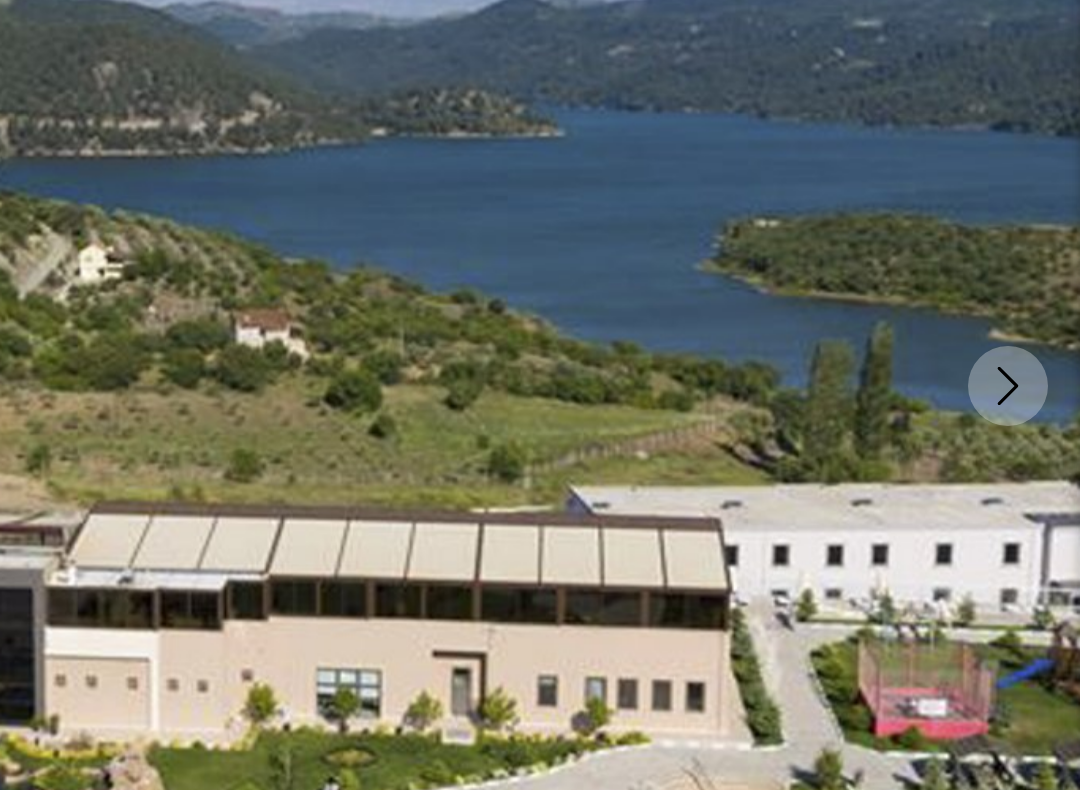 click 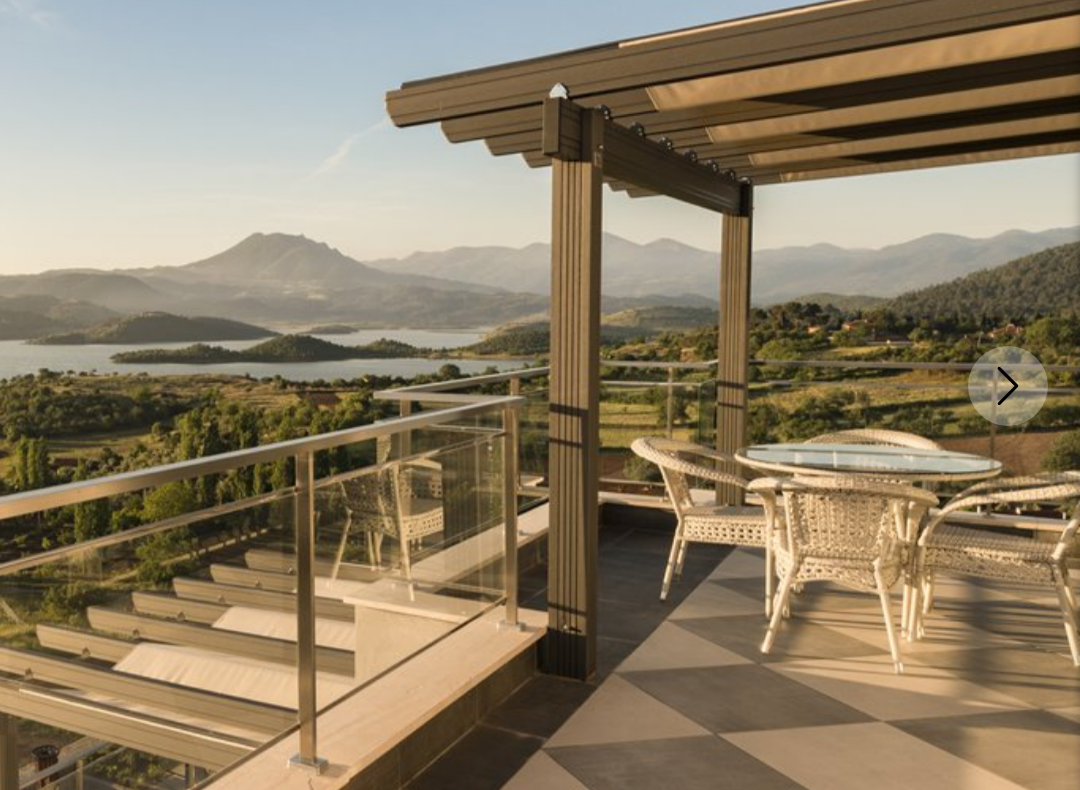 click 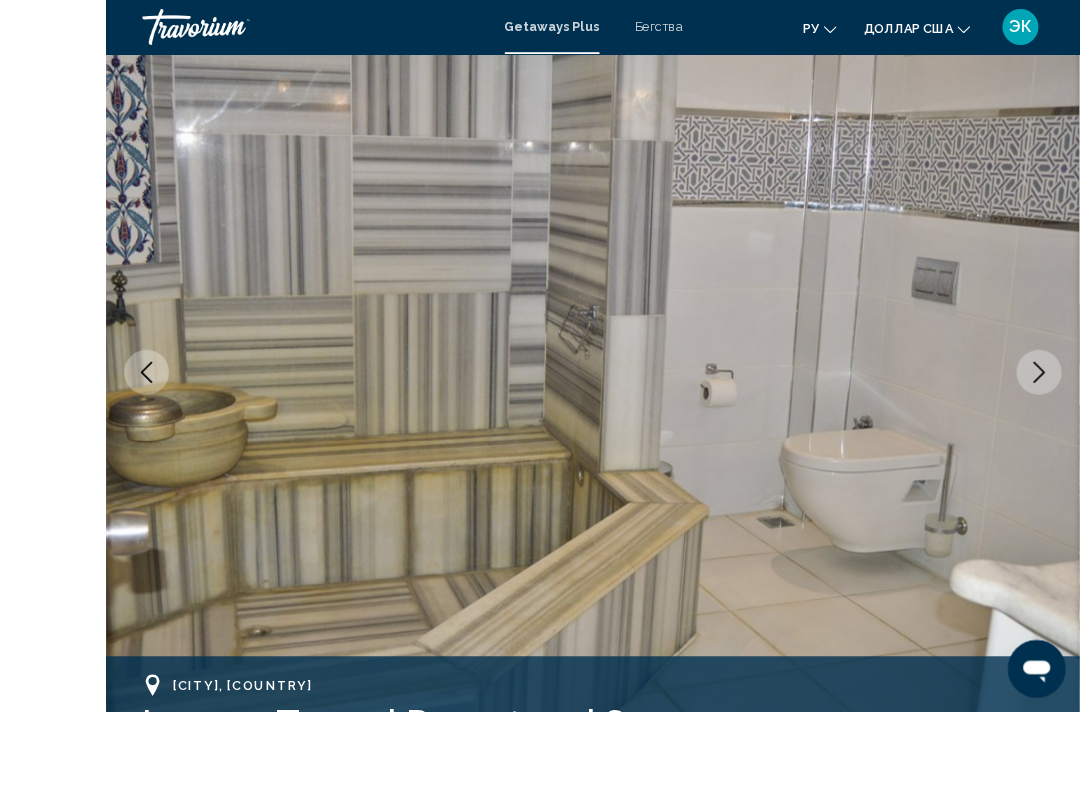 scroll, scrollTop: 129, scrollLeft: 0, axis: vertical 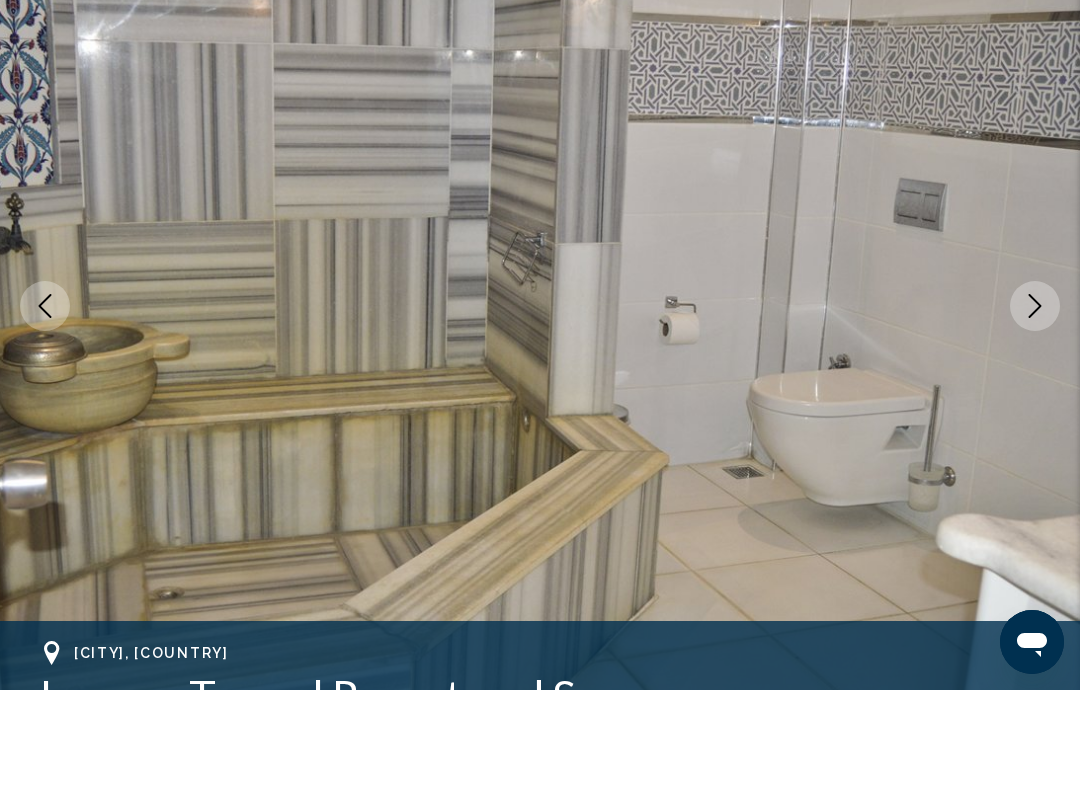 click 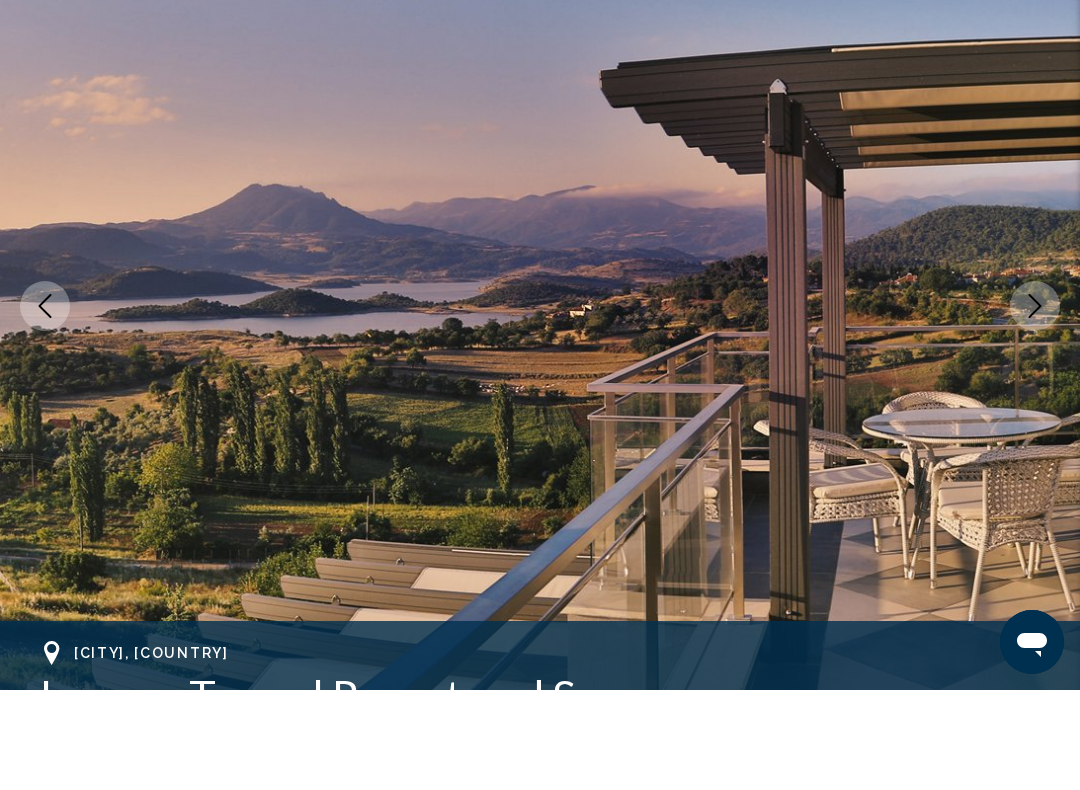 click 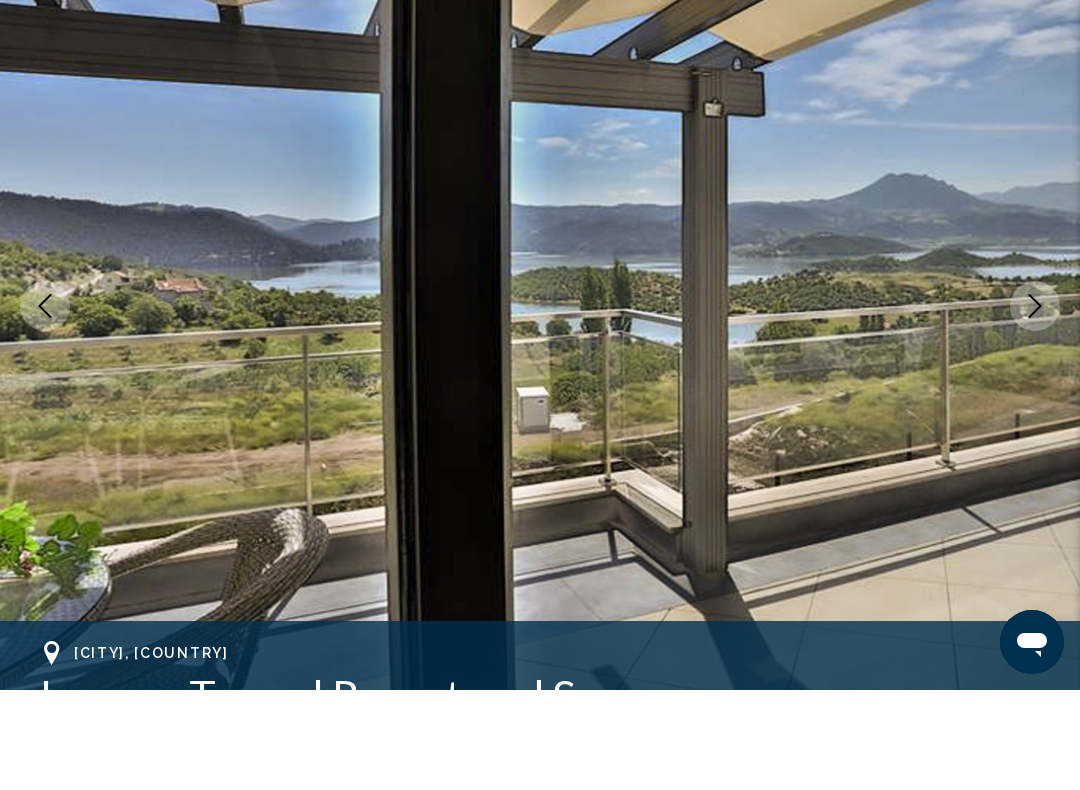 click at bounding box center [1035, 406] 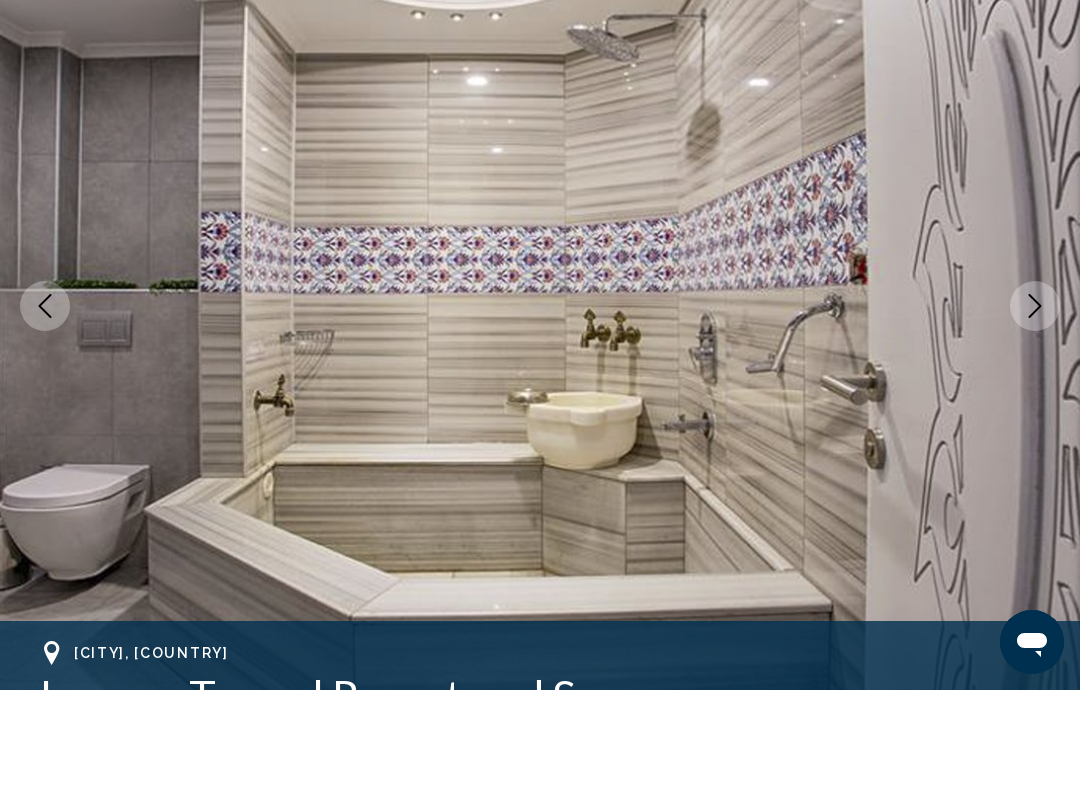 click 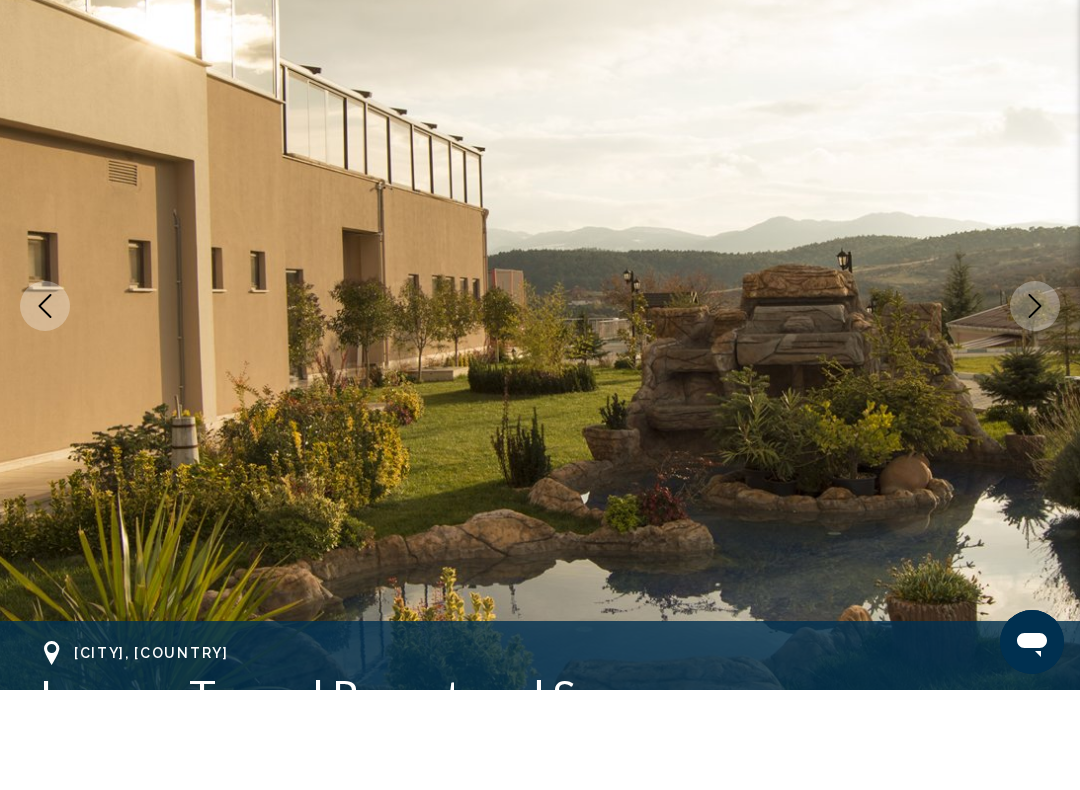 click 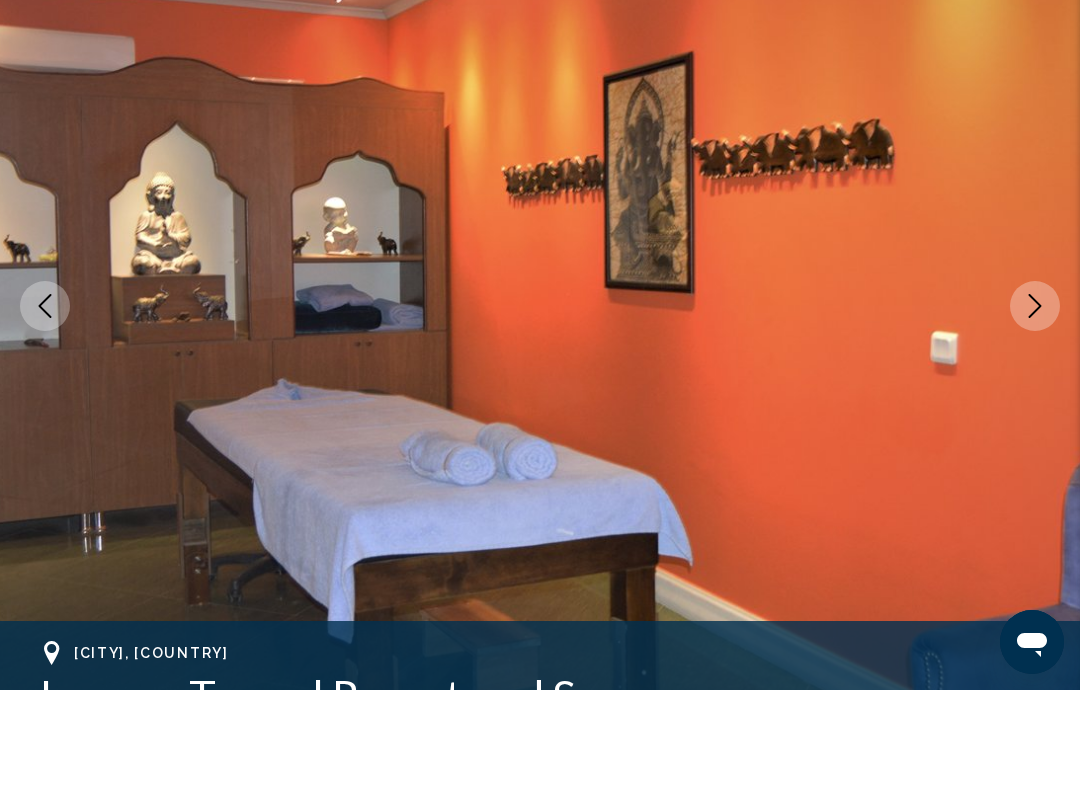 click 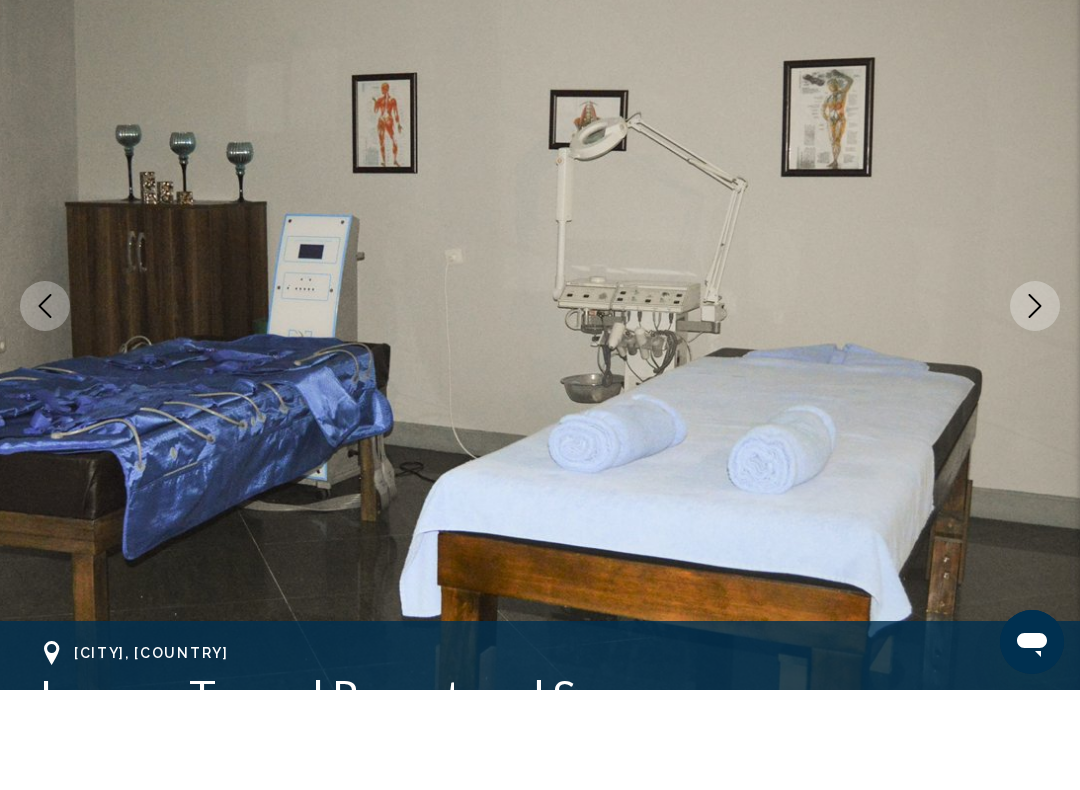 click 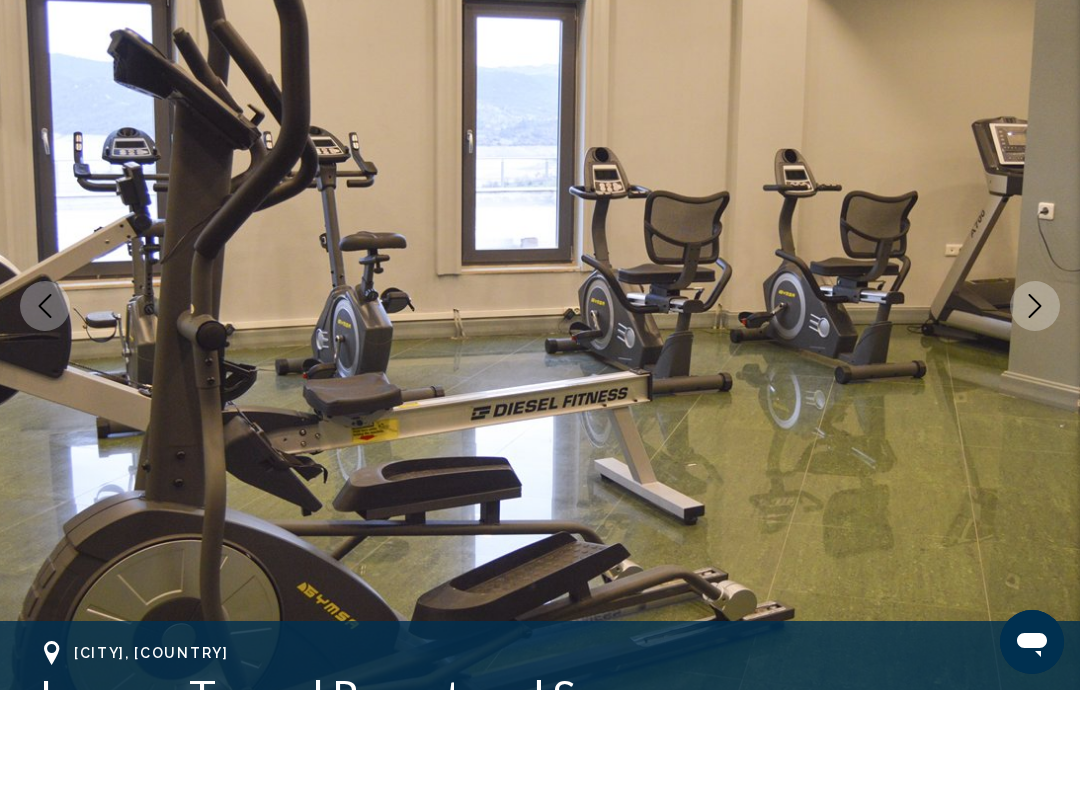 click 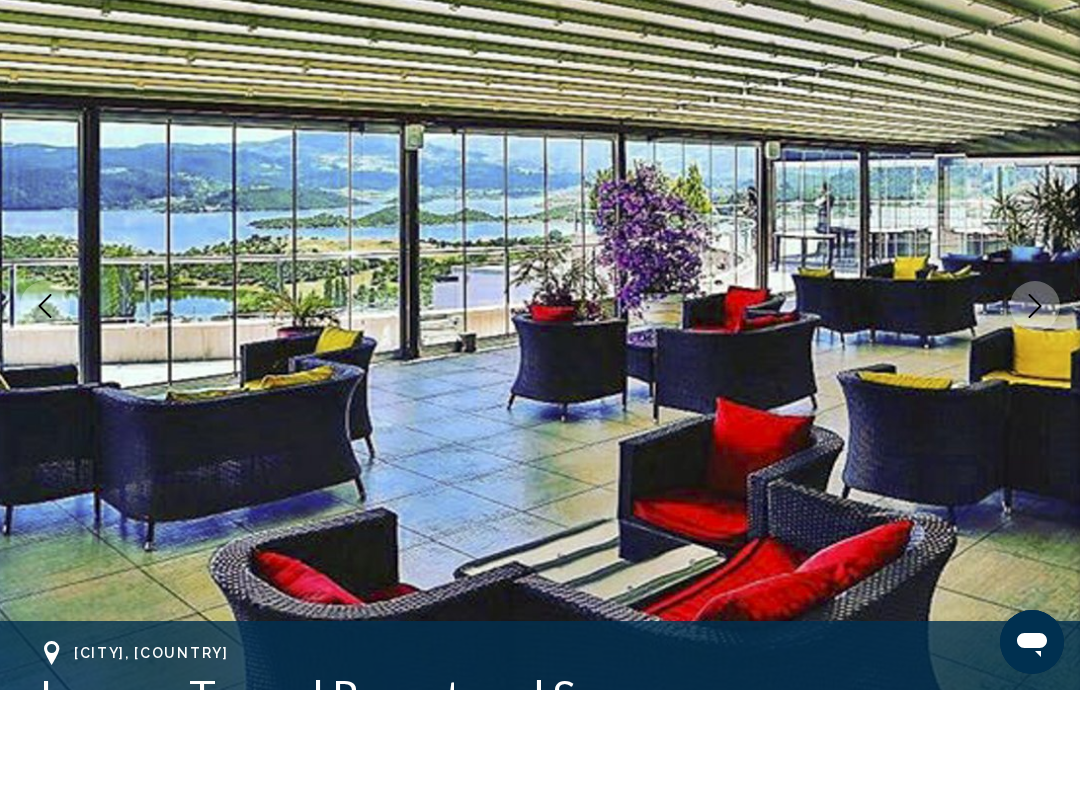 click at bounding box center [1035, 406] 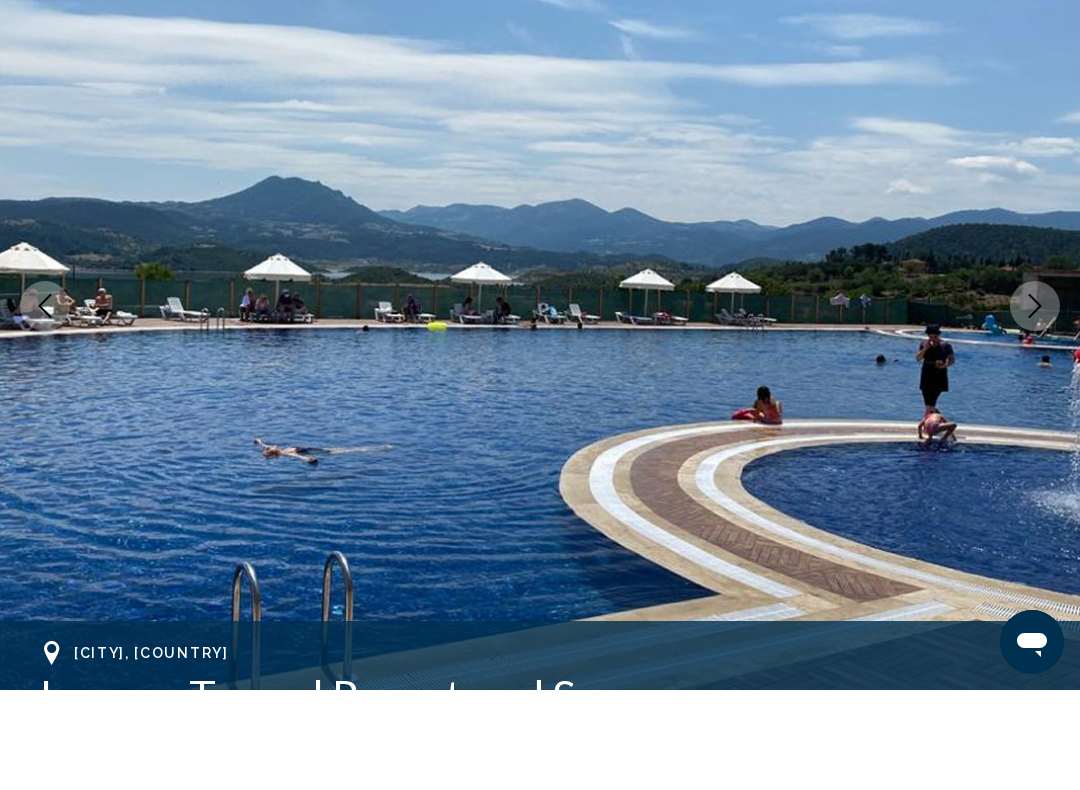 click at bounding box center [1035, 406] 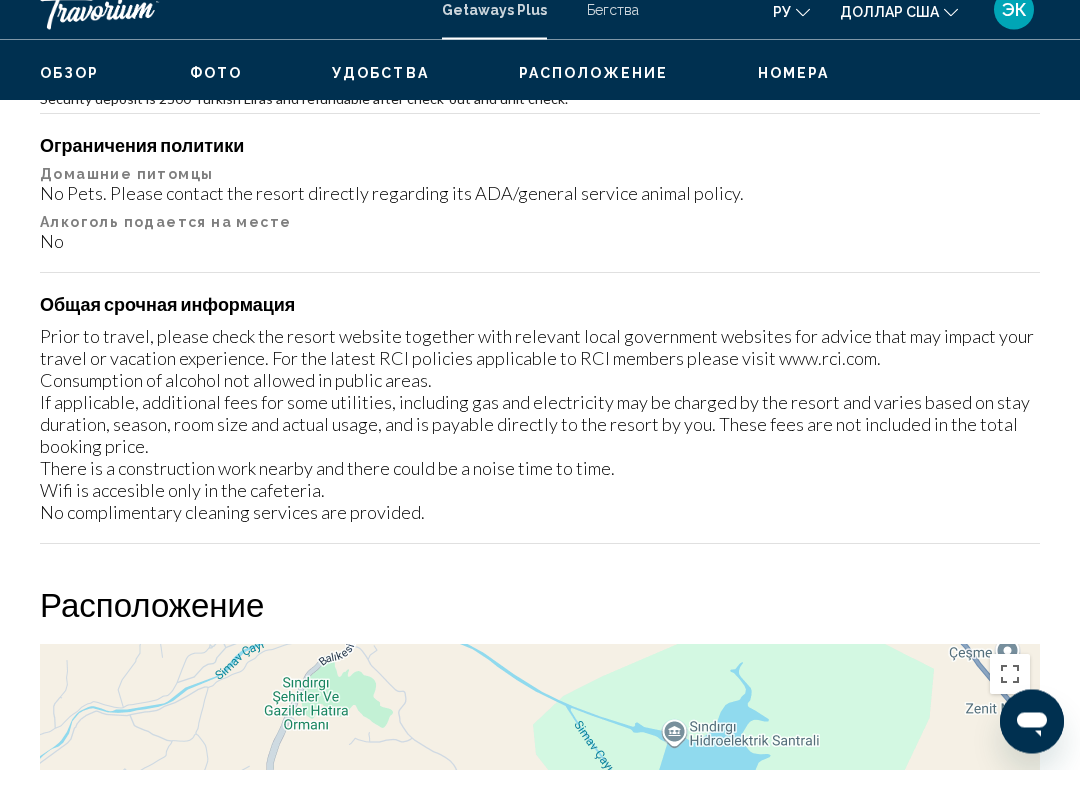 scroll, scrollTop: 2438, scrollLeft: 0, axis: vertical 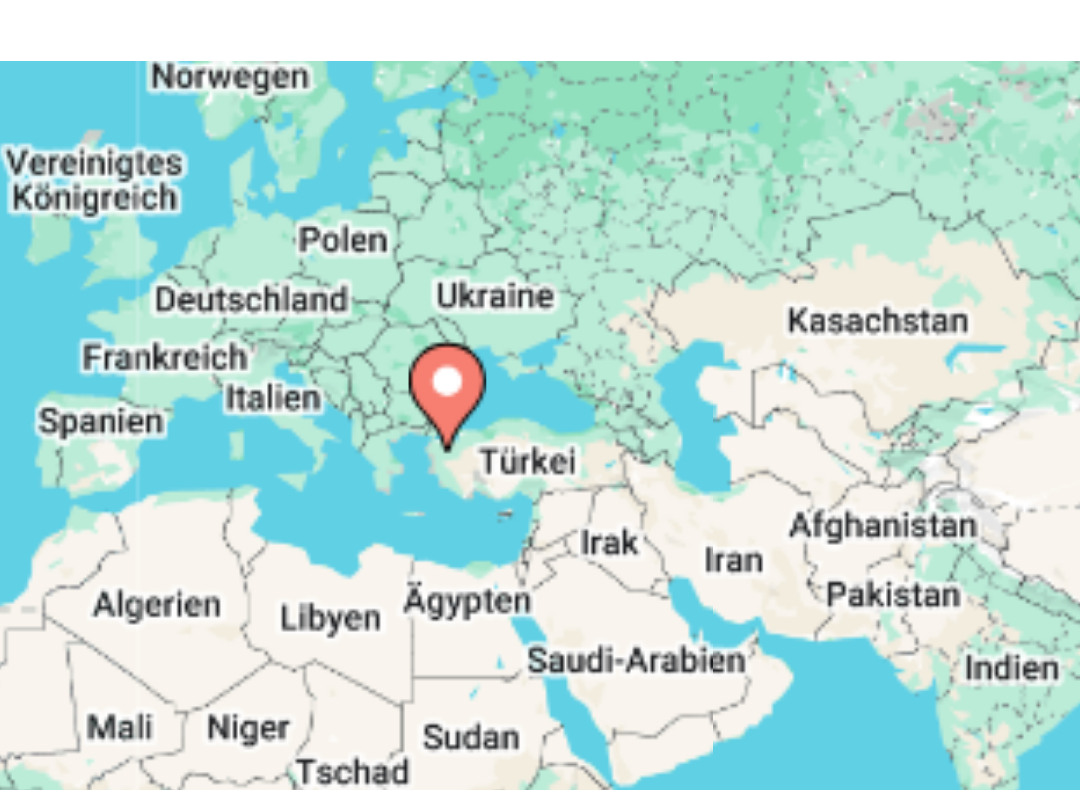 click 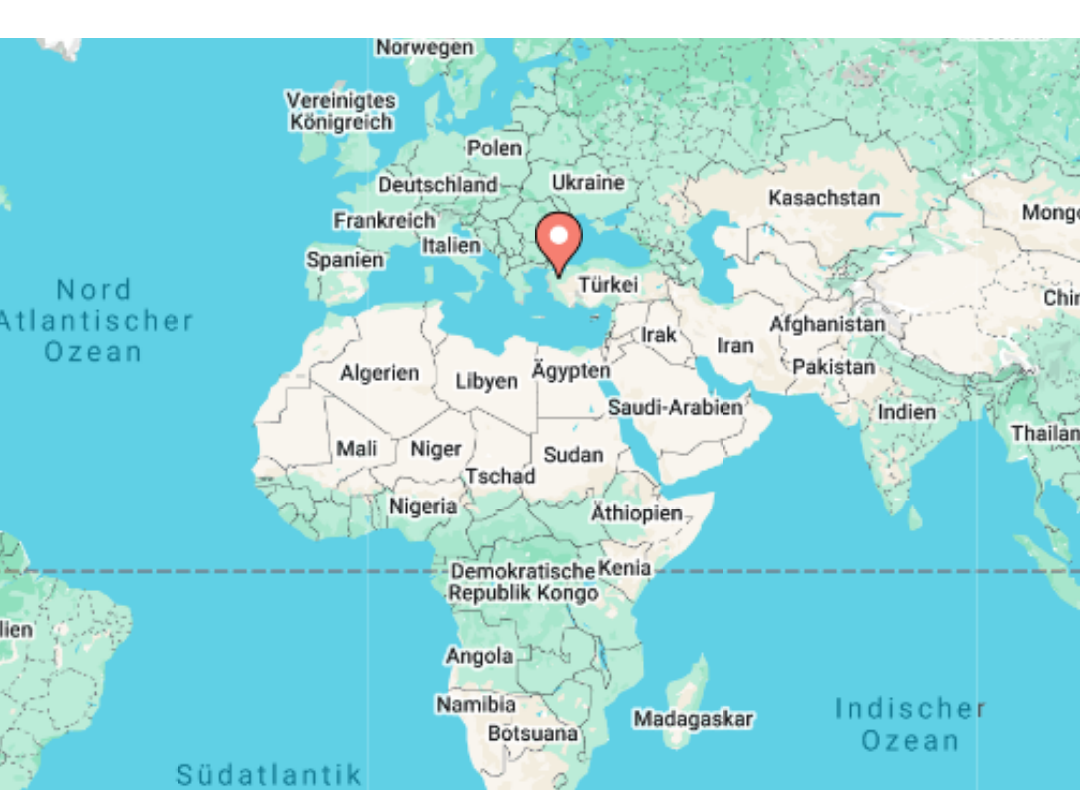 click 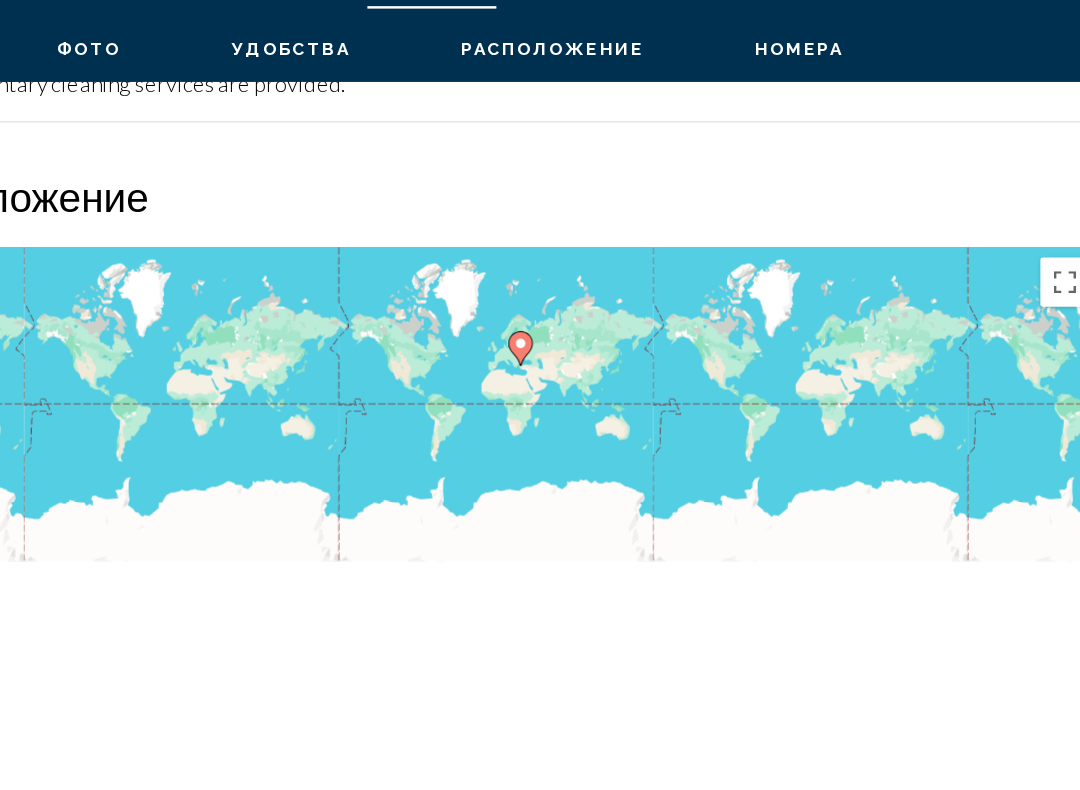 click on "Расположение" at bounding box center (540, 213) 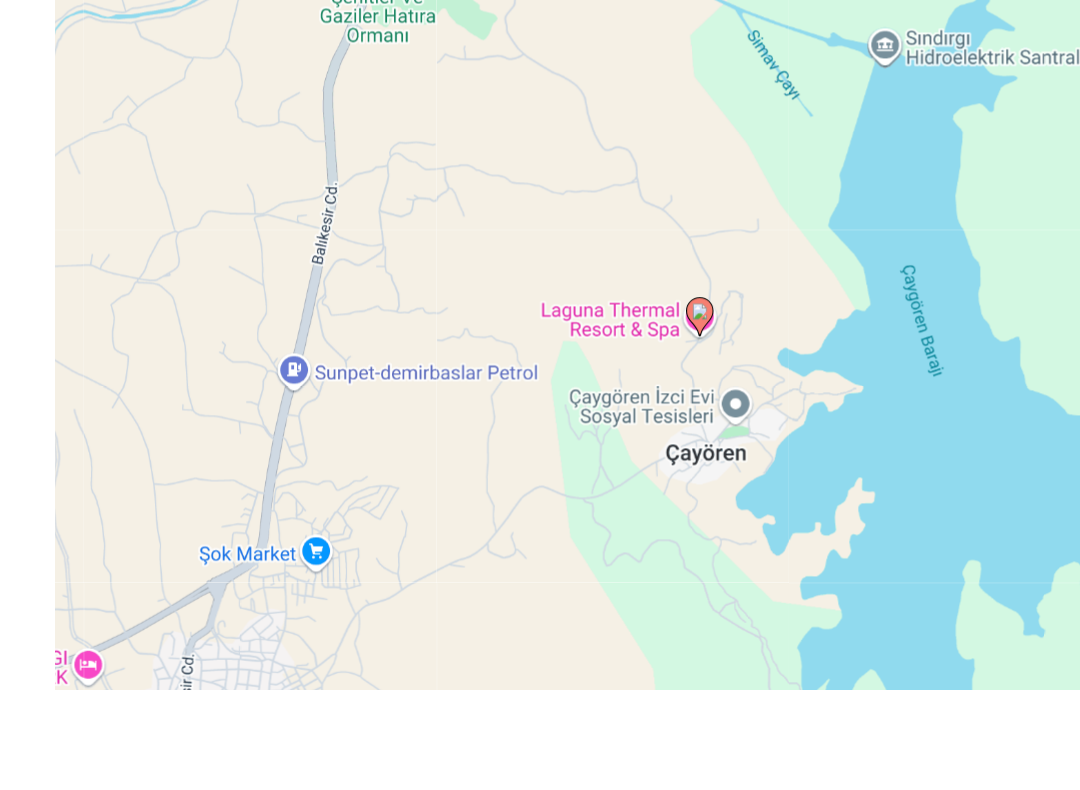 scroll, scrollTop: 2991, scrollLeft: 0, axis: vertical 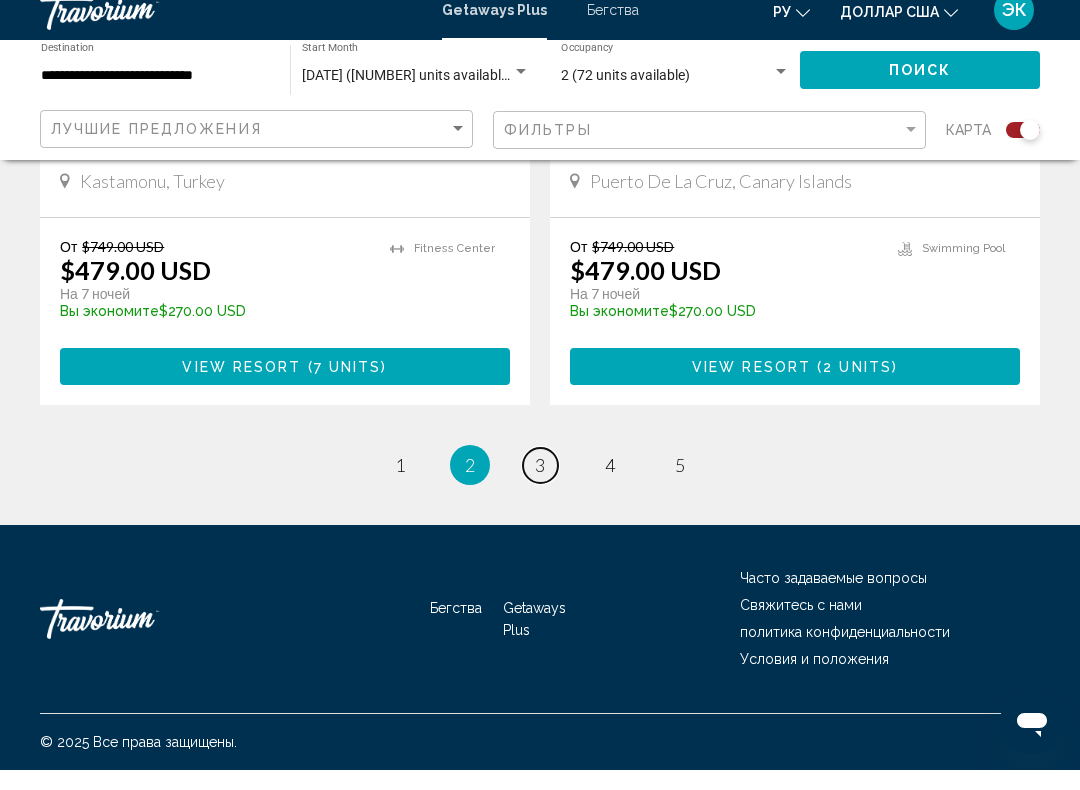 click on "3" at bounding box center [540, 485] 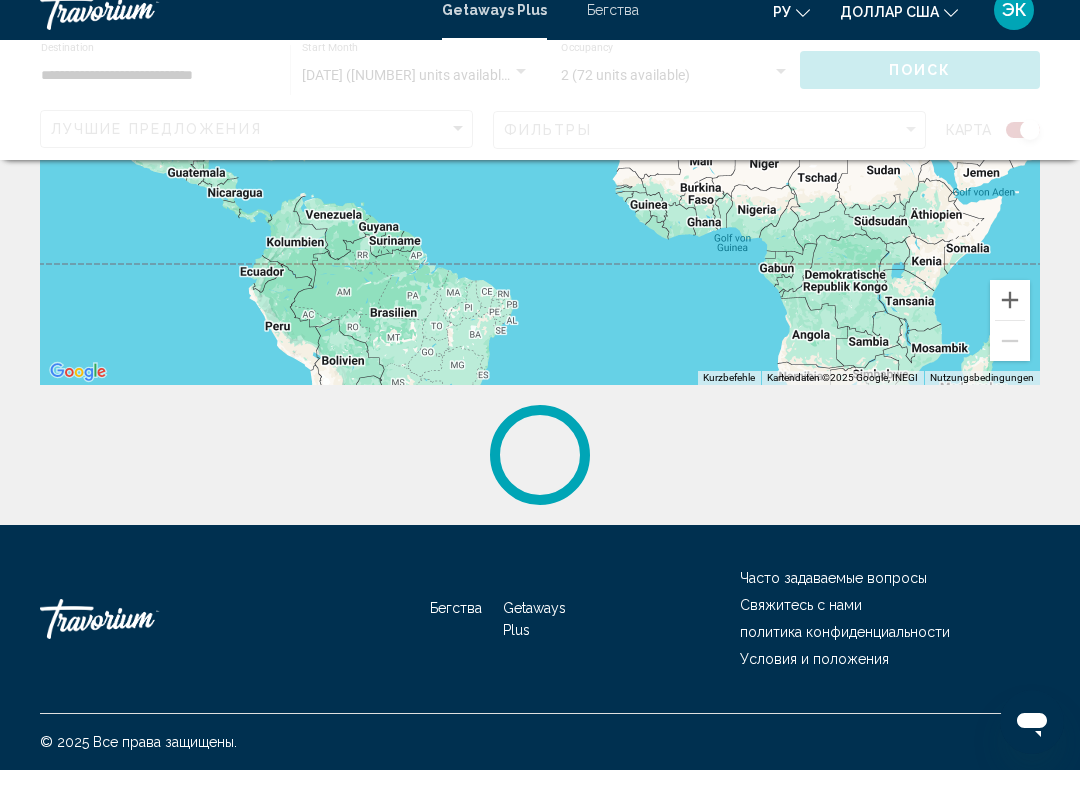 scroll, scrollTop: 0, scrollLeft: 0, axis: both 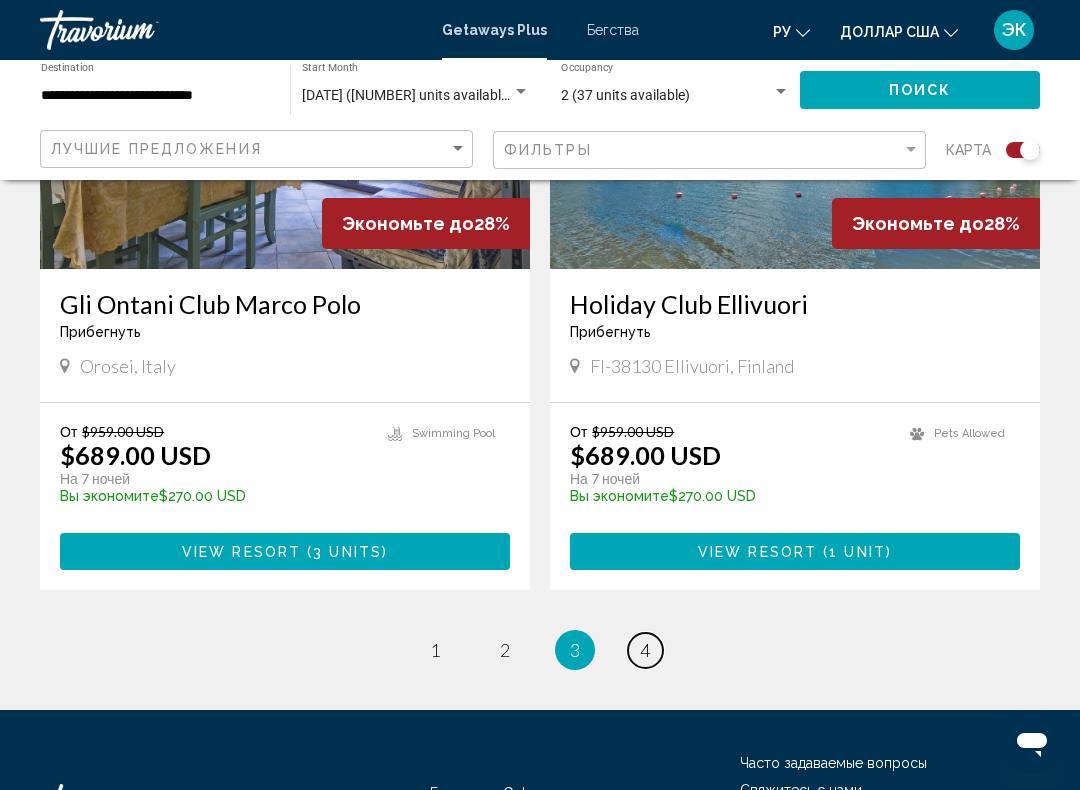 click on "page  4" at bounding box center (645, 650) 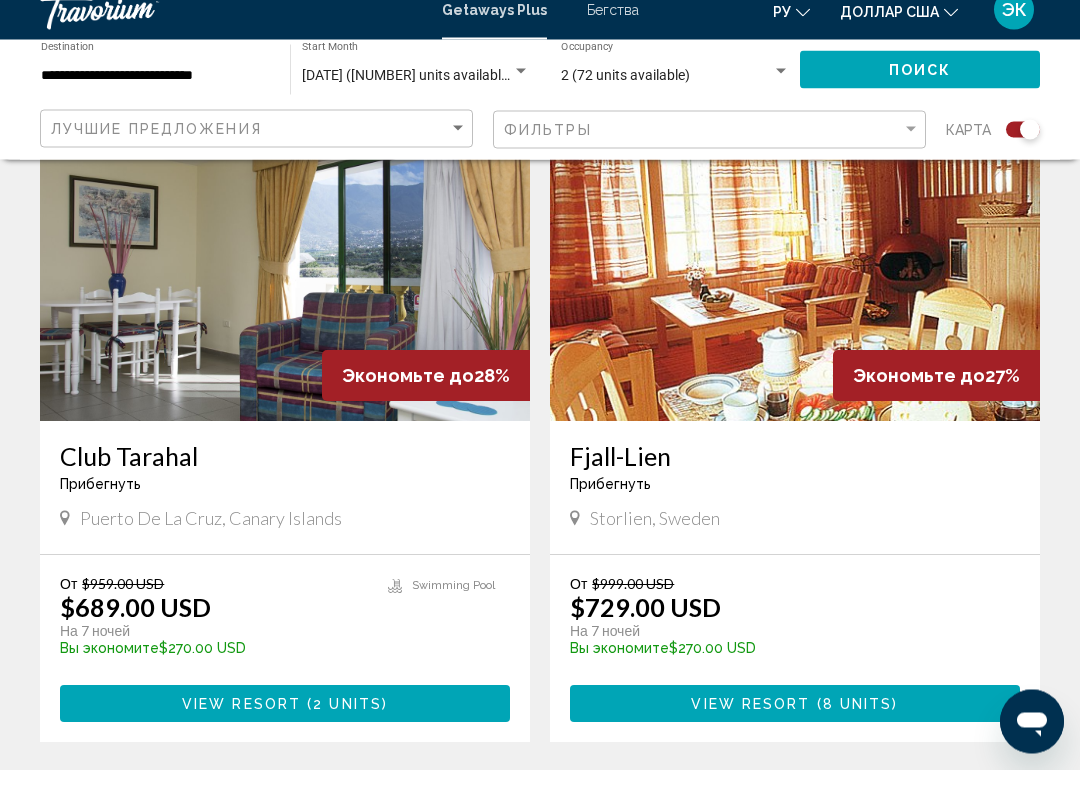 scroll, scrollTop: 4287, scrollLeft: 0, axis: vertical 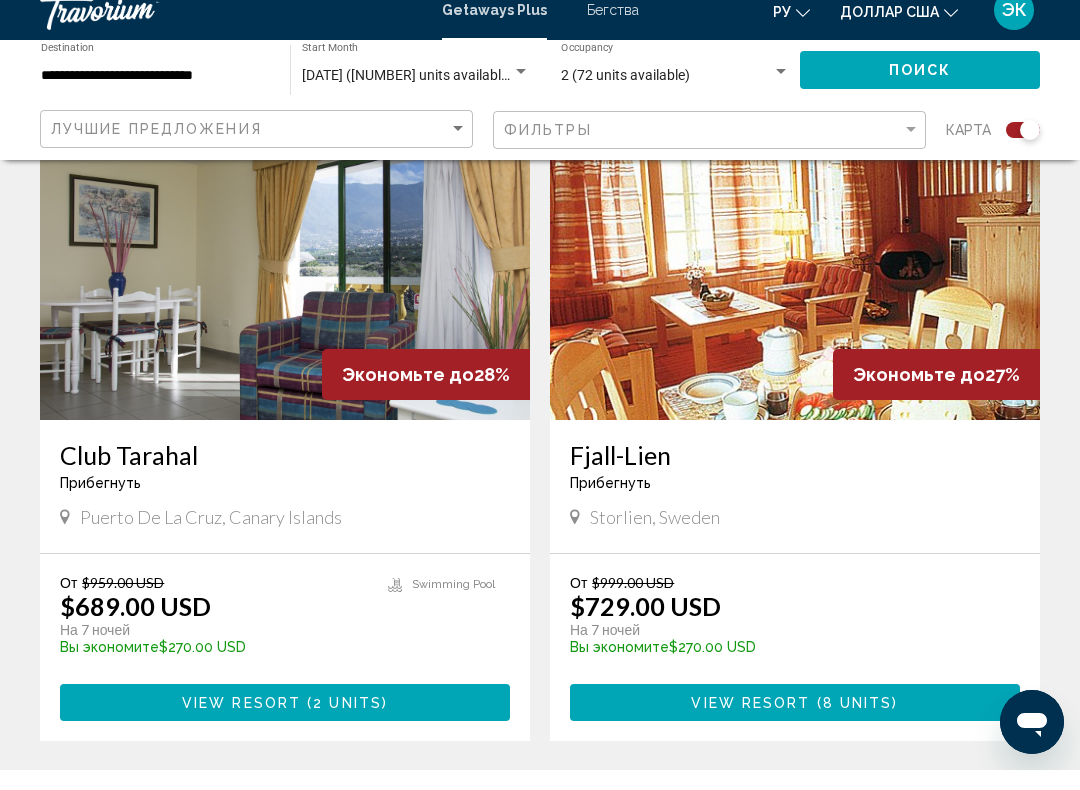 click on "5" at bounding box center (680, 821) 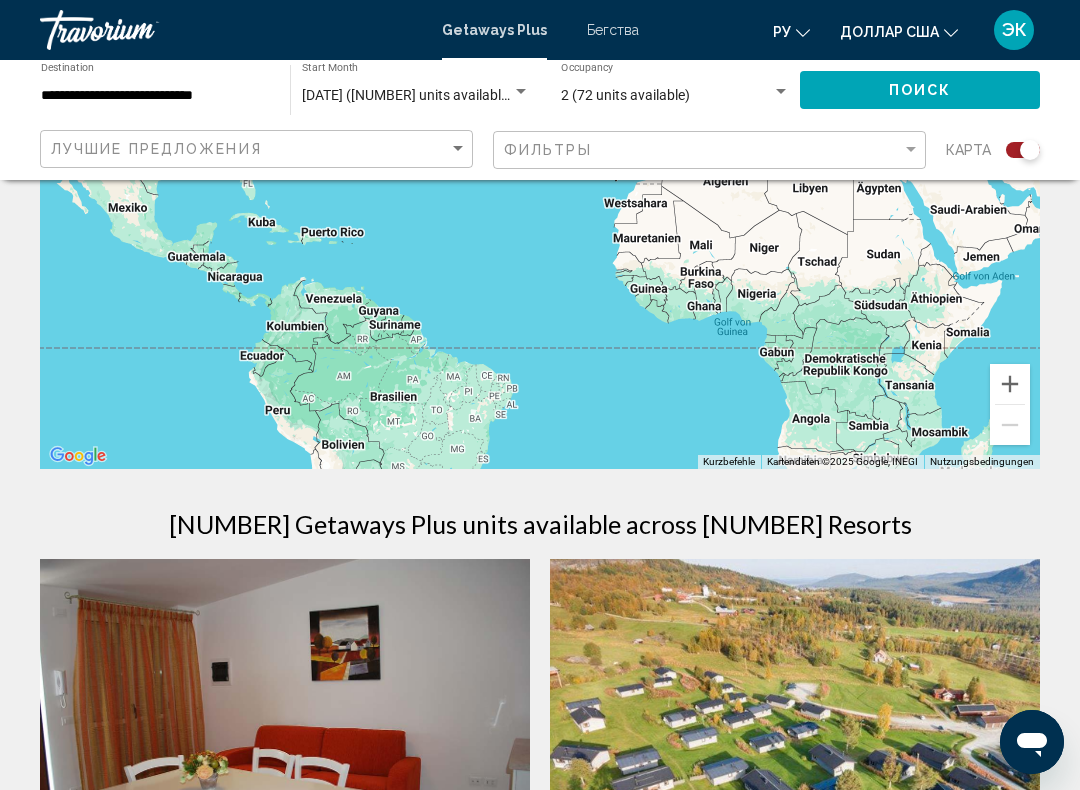 scroll, scrollTop: 328, scrollLeft: 0, axis: vertical 